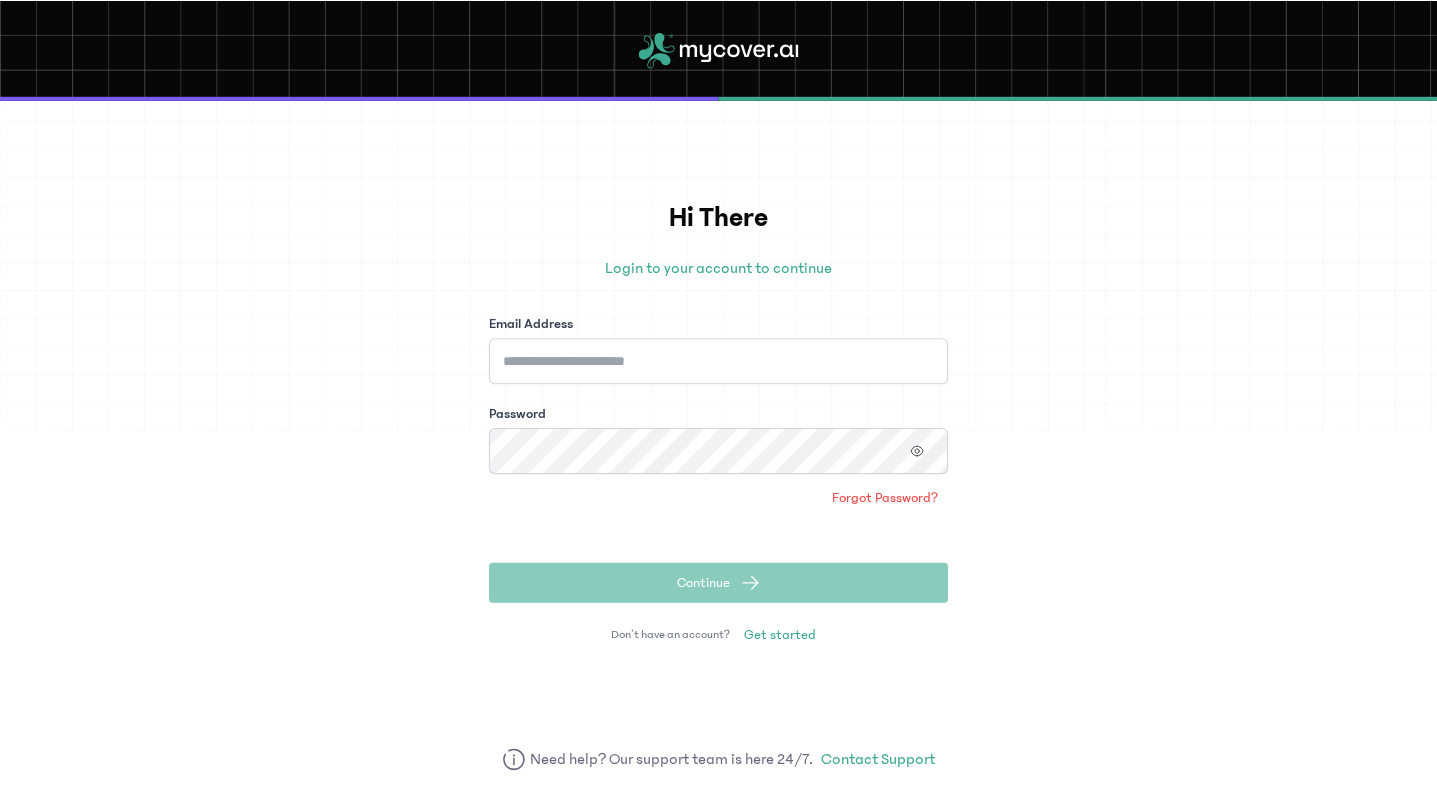 scroll, scrollTop: 0, scrollLeft: 0, axis: both 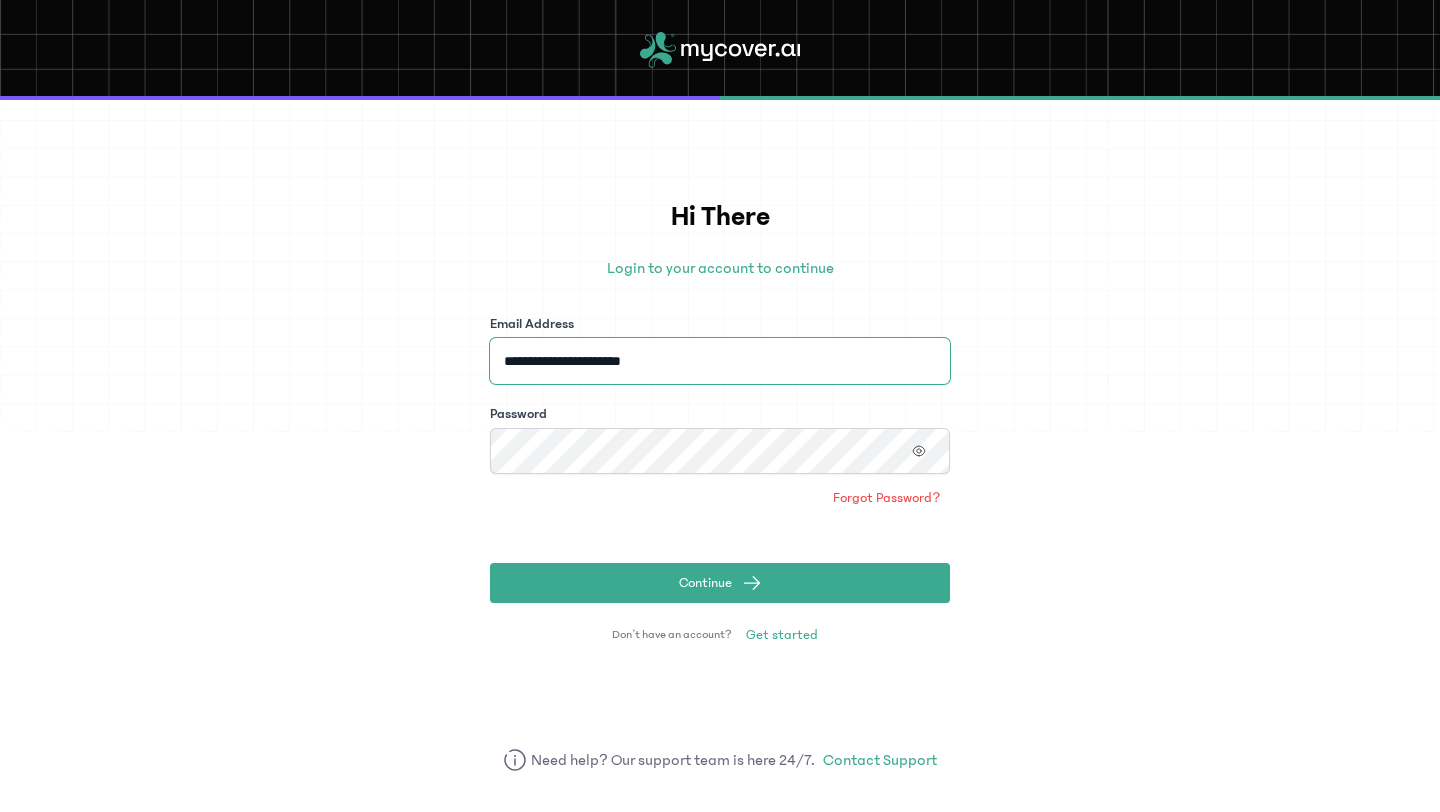 click on "**********" at bounding box center (720, 361) 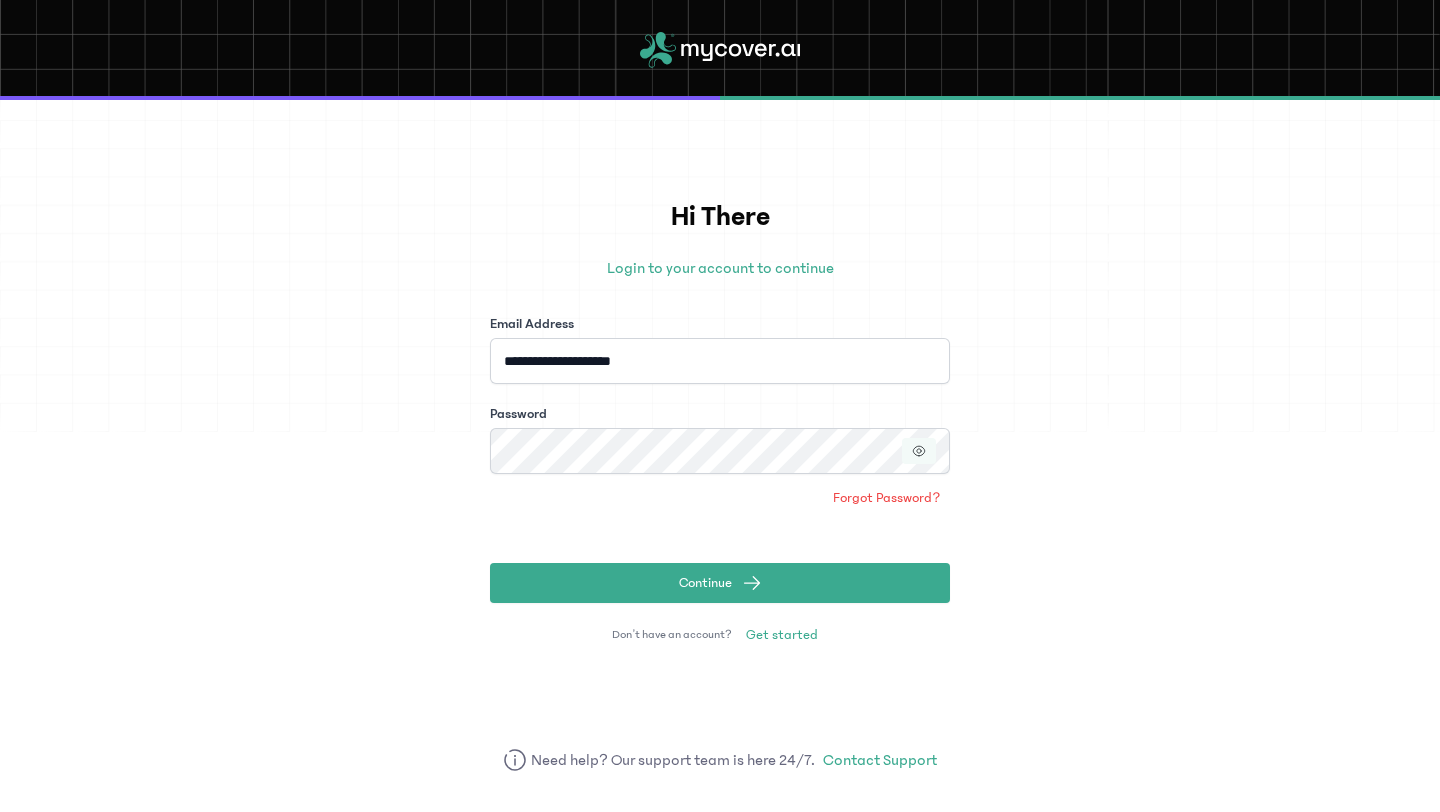 click 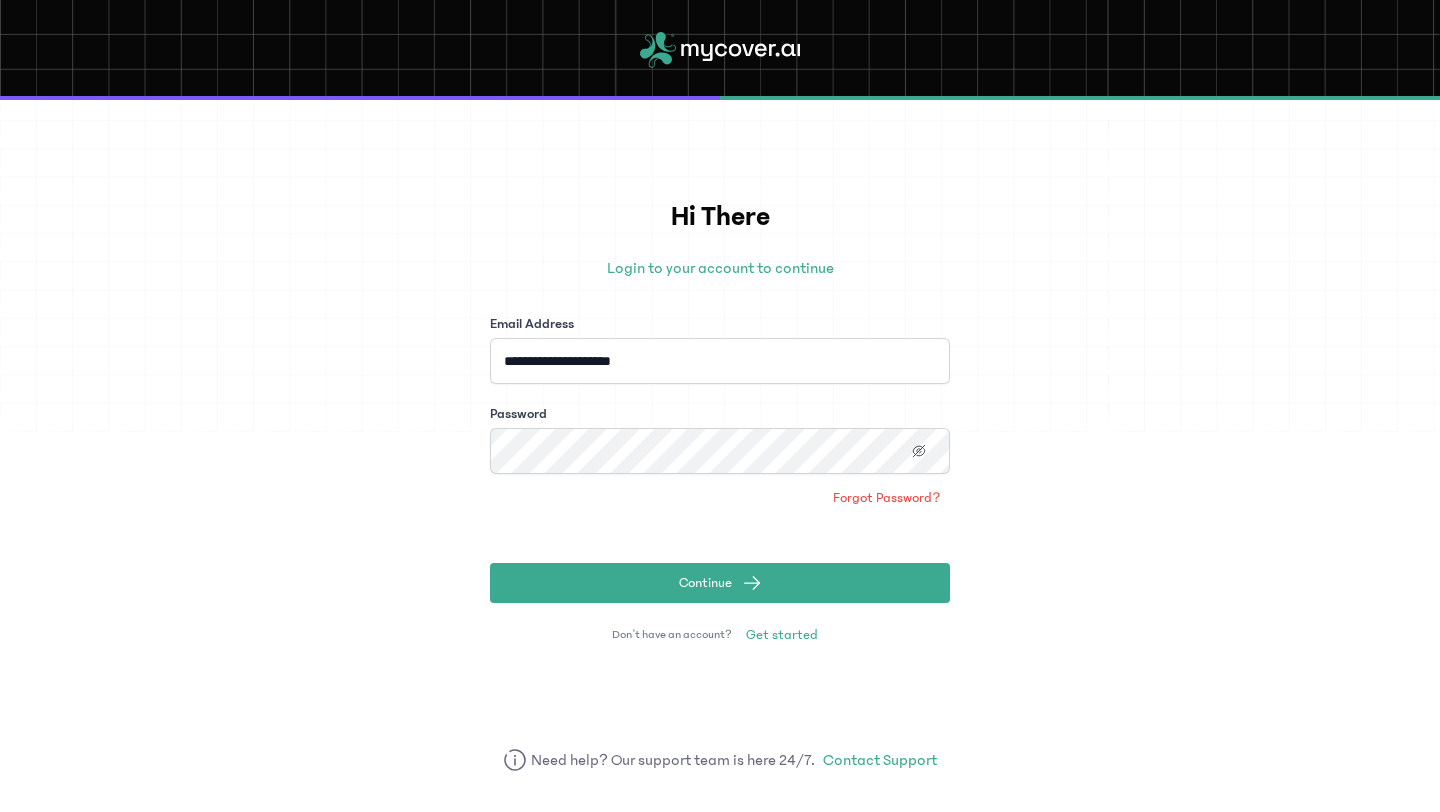 click on "**********" at bounding box center [720, 456] 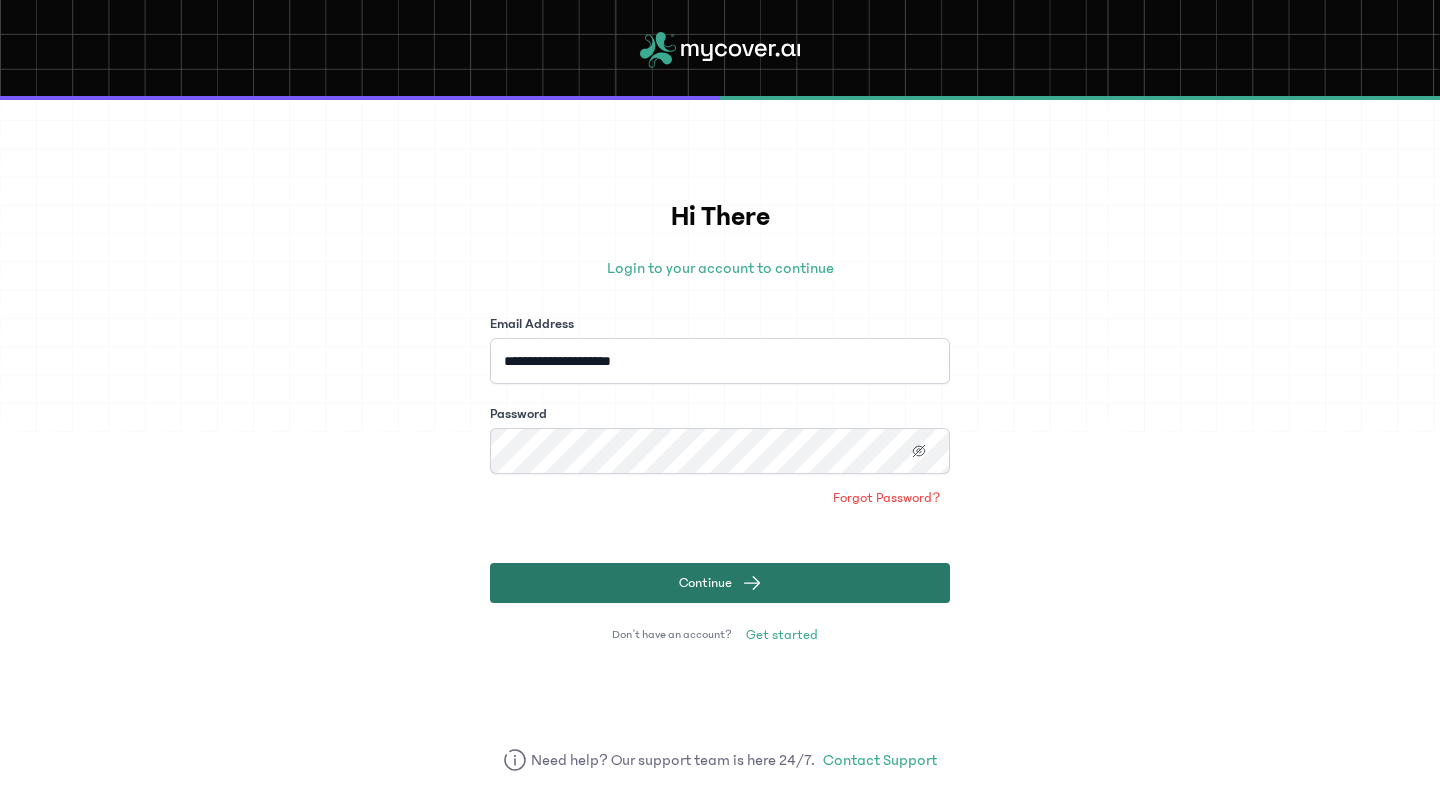 click on "Continue" 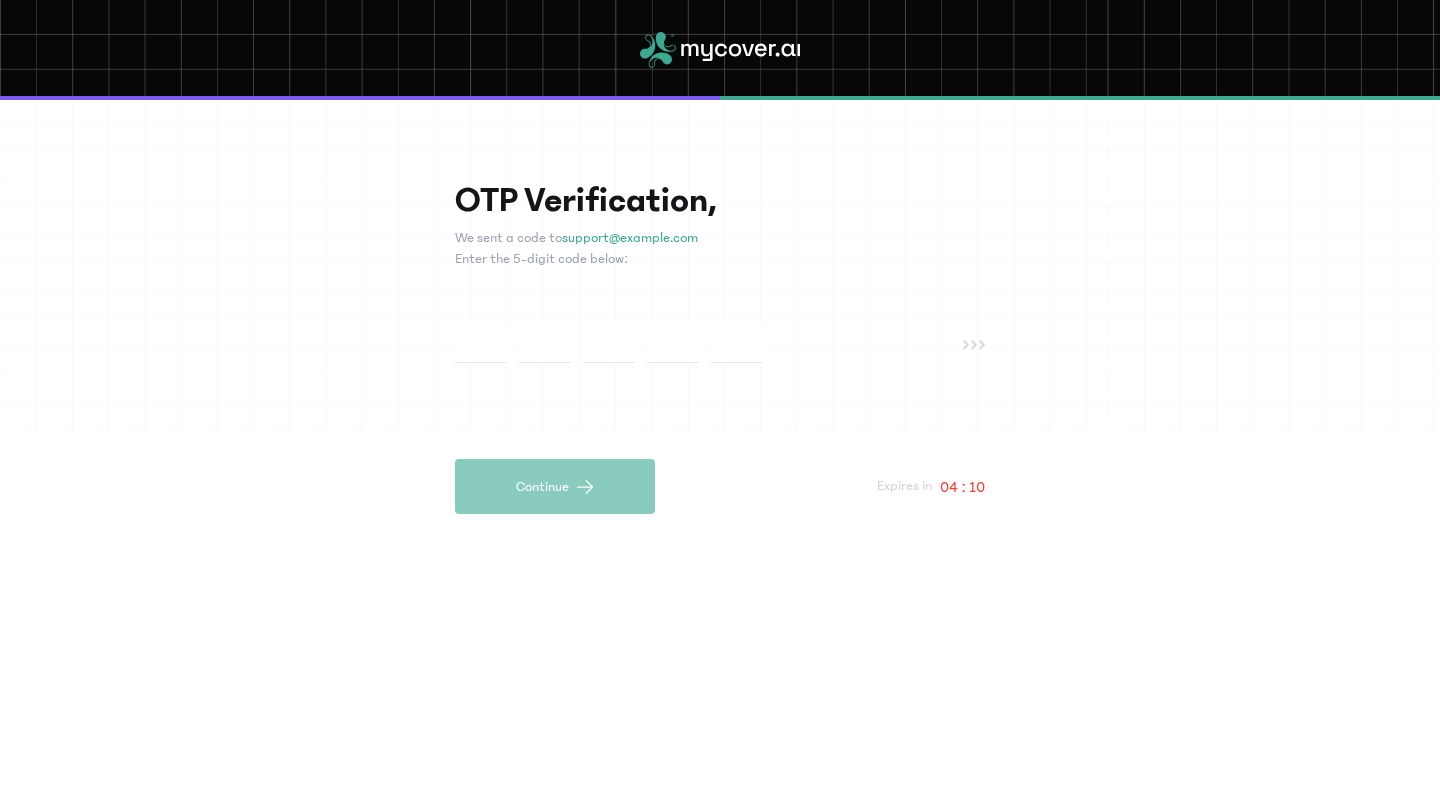 type on "*" 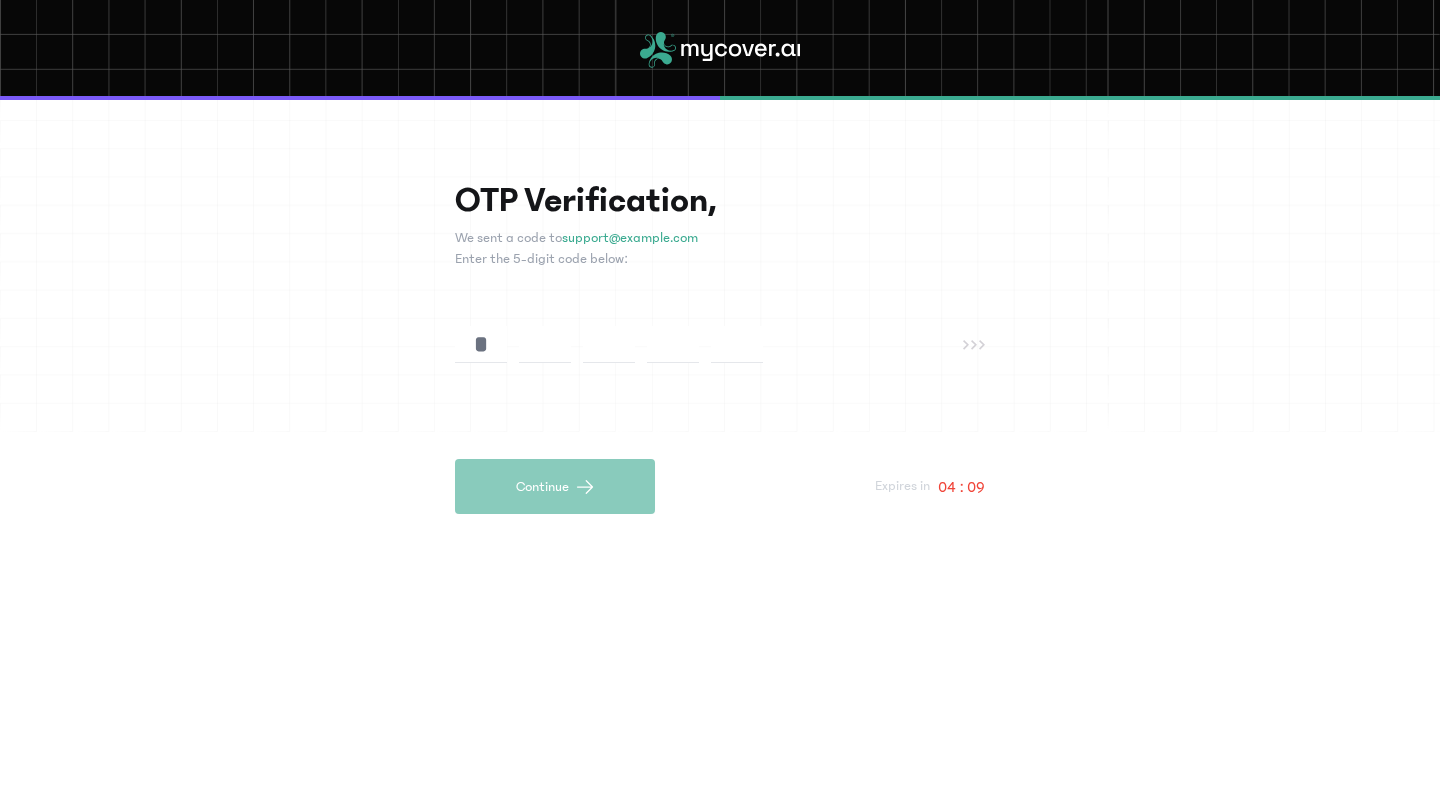 type on "*" 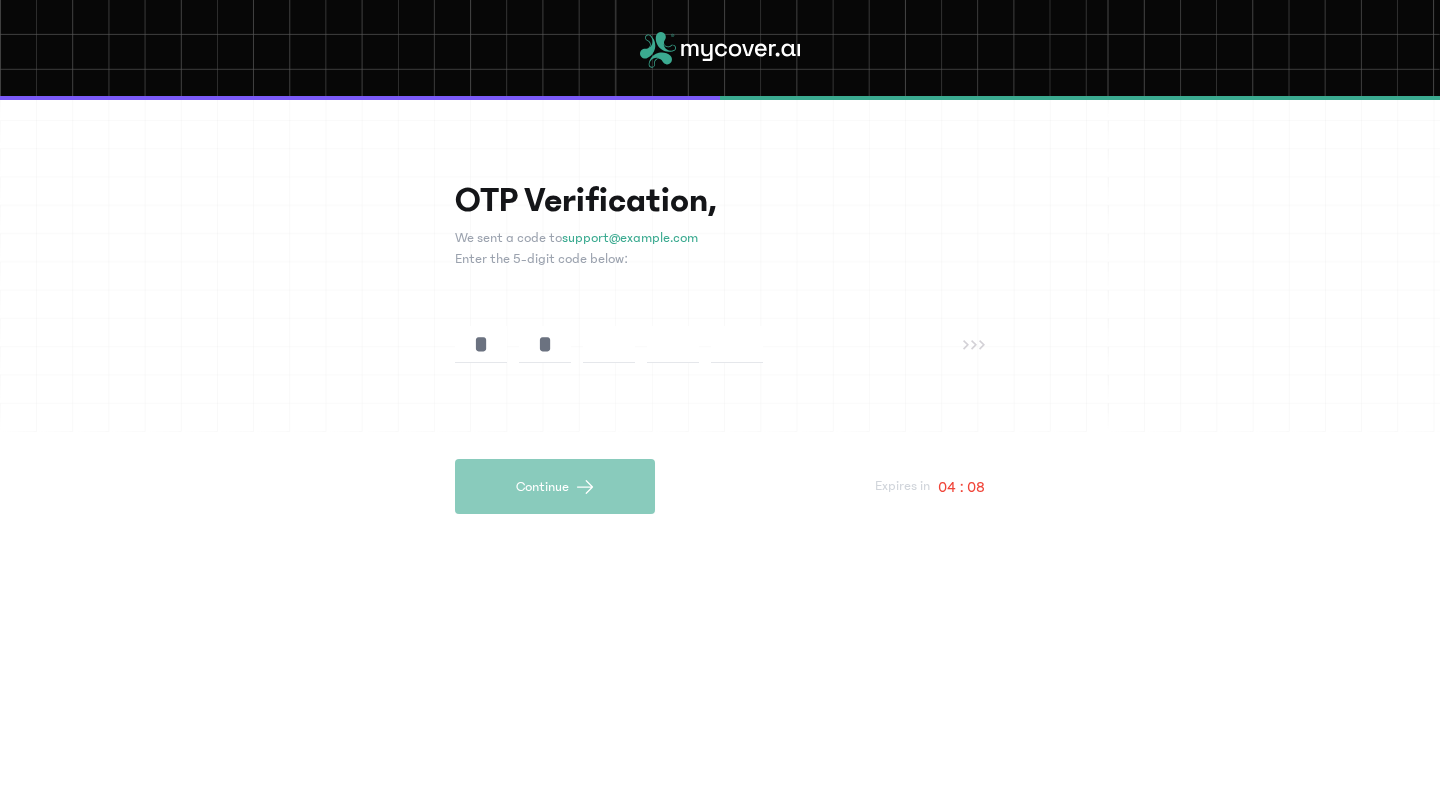 type on "*" 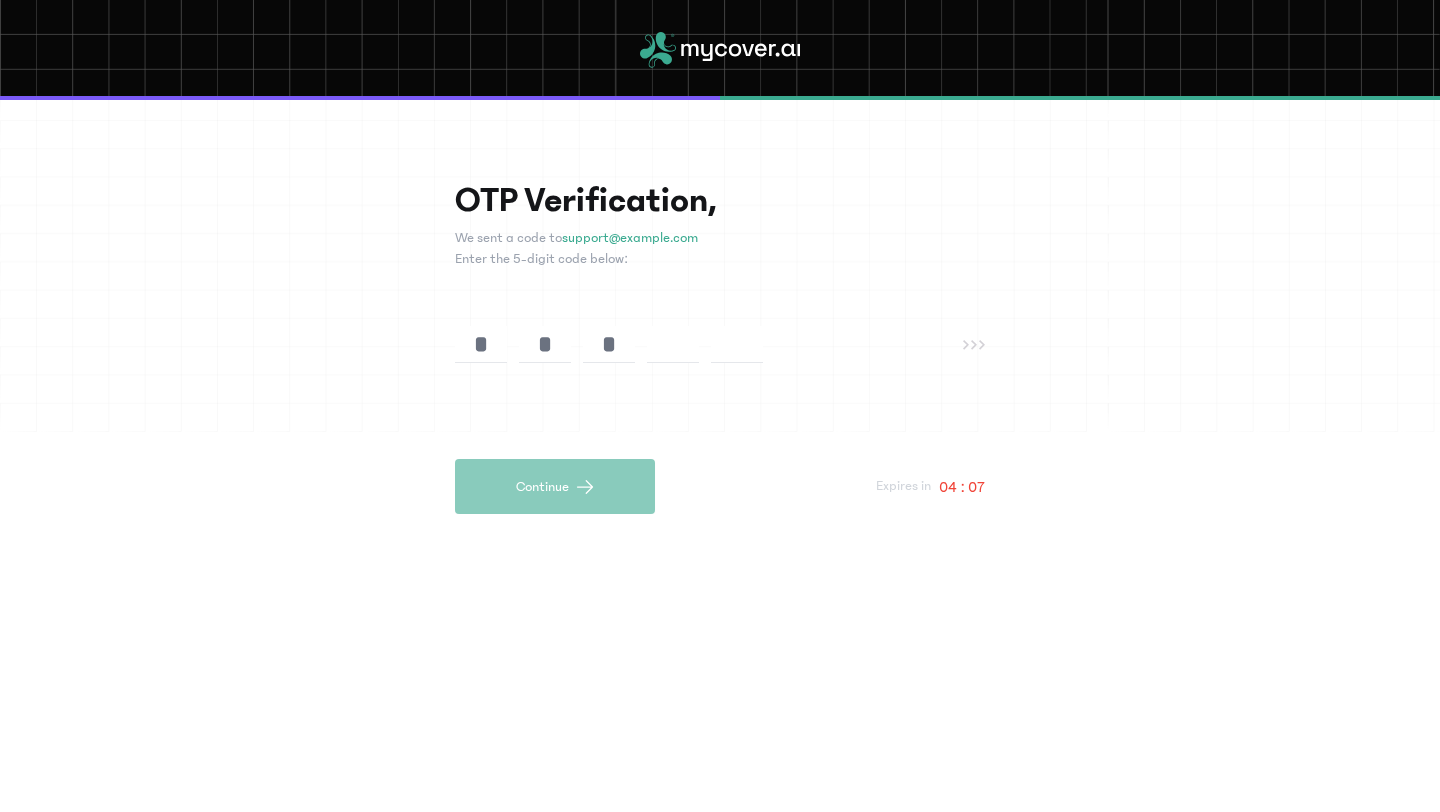 type on "*" 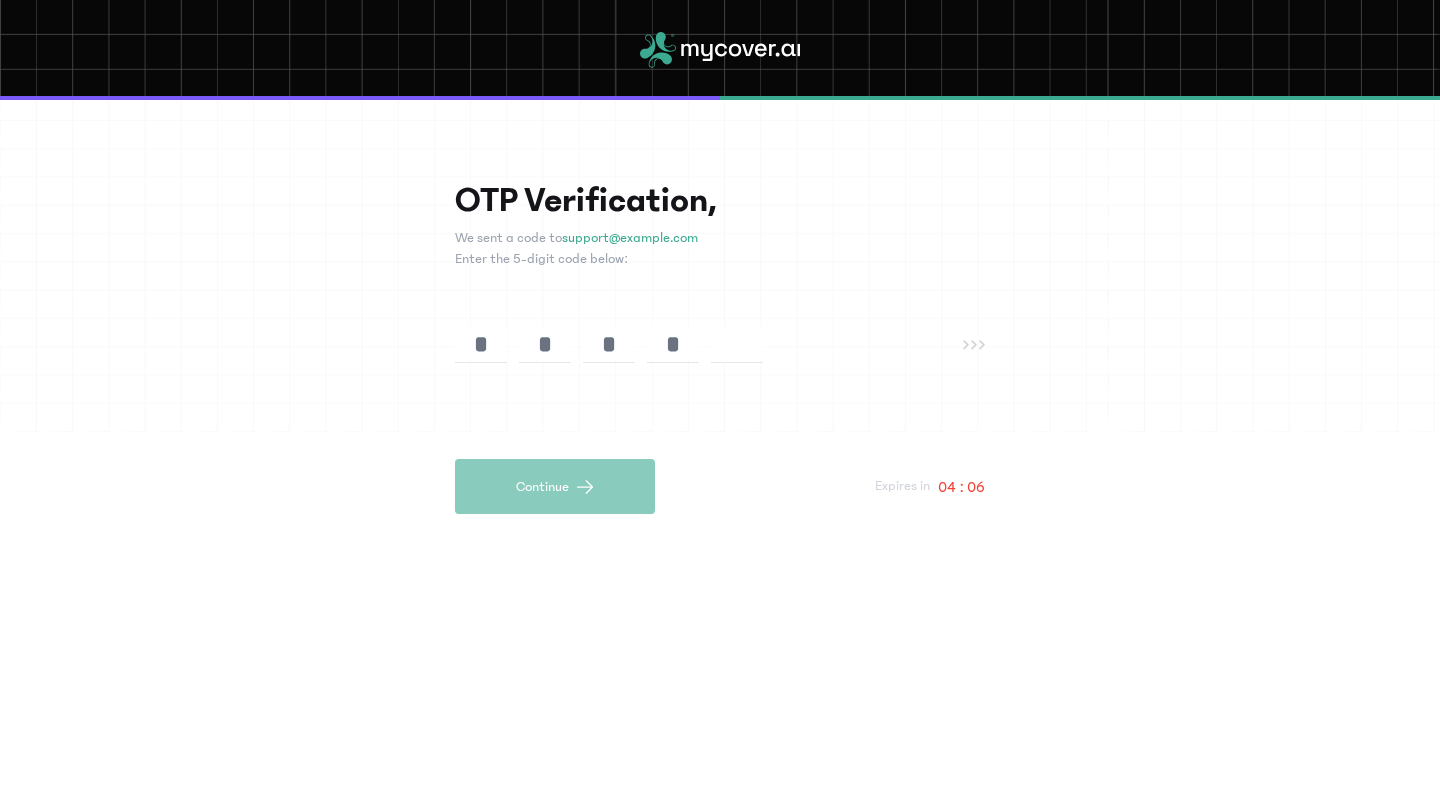 type on "*" 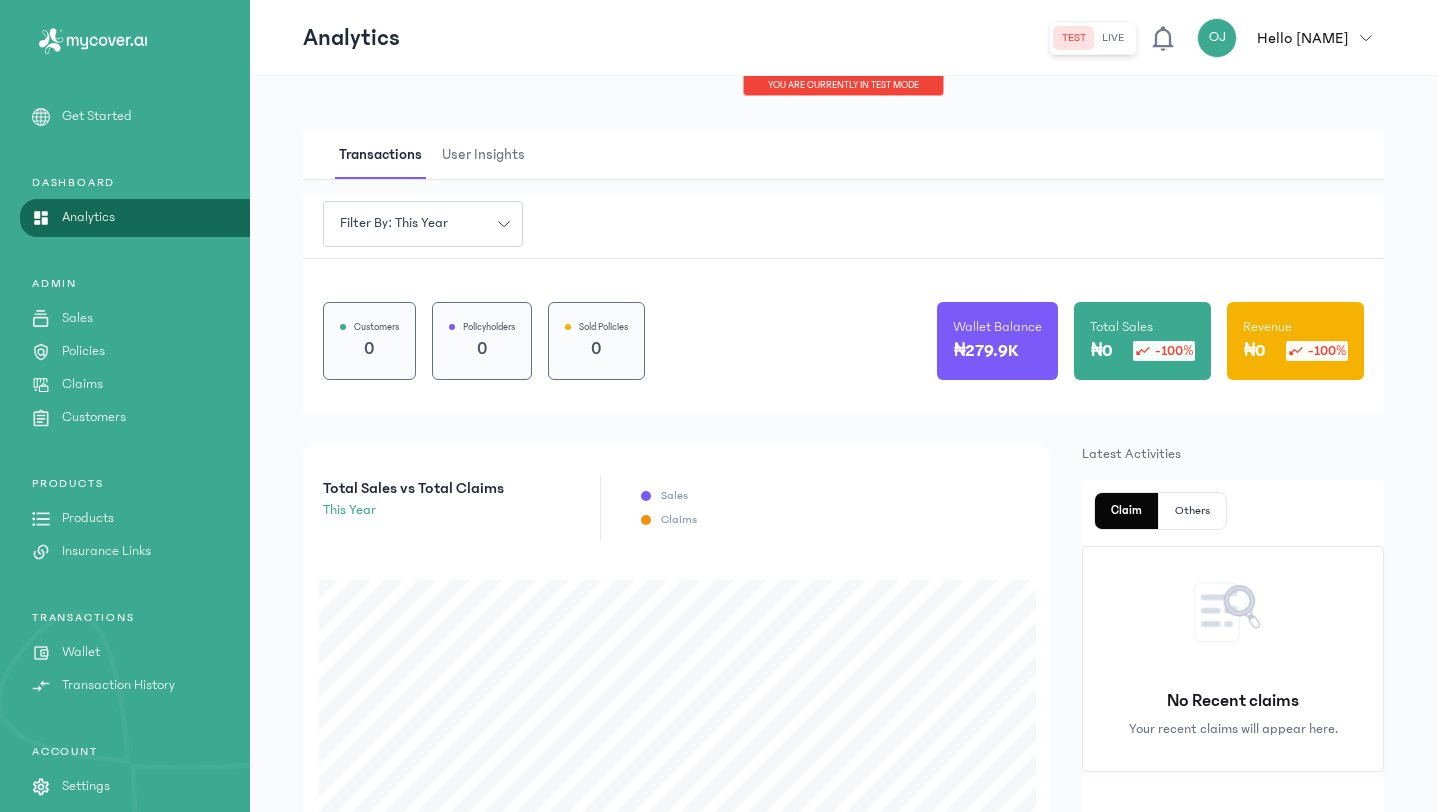 scroll, scrollTop: 46, scrollLeft: 0, axis: vertical 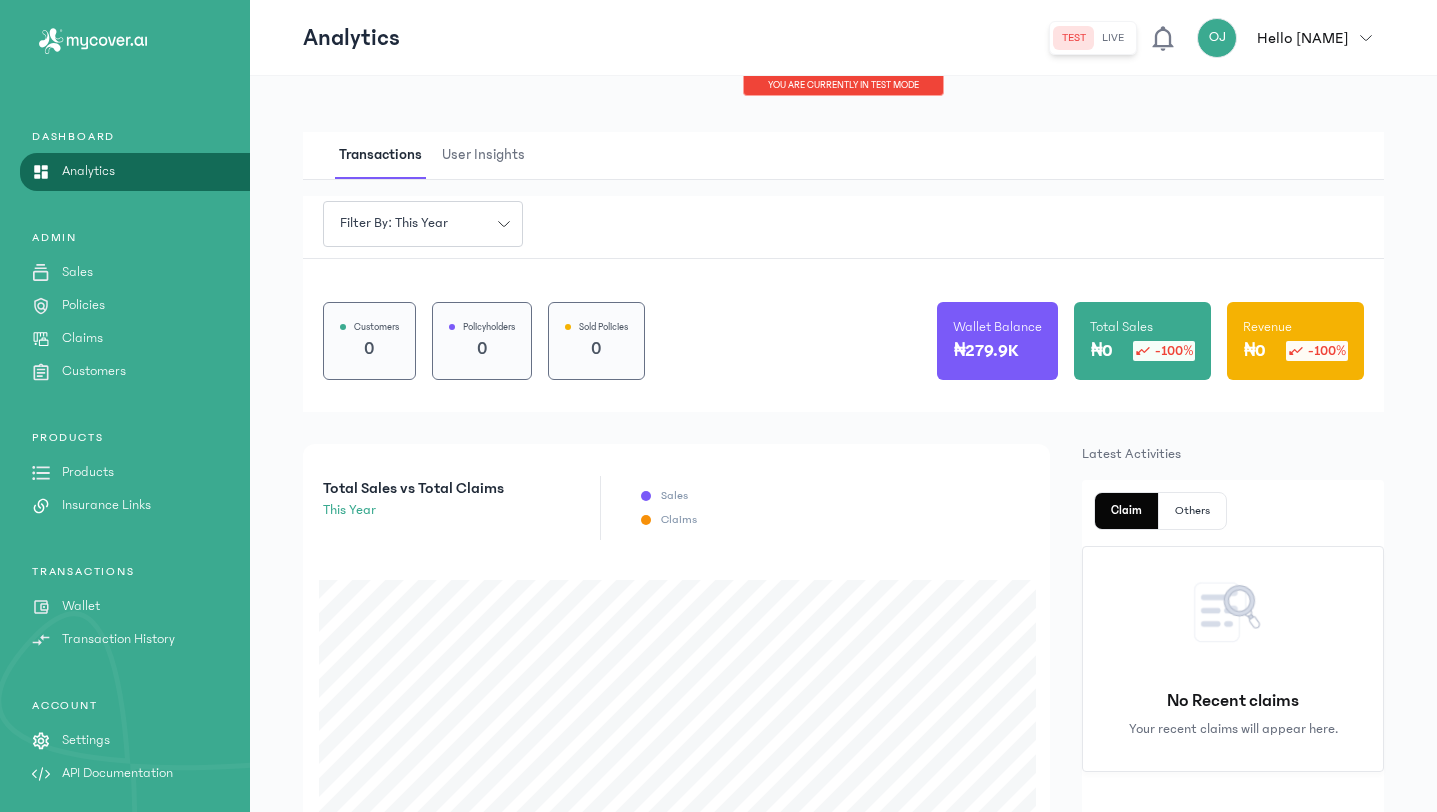 click on "Wallet" at bounding box center [81, 606] 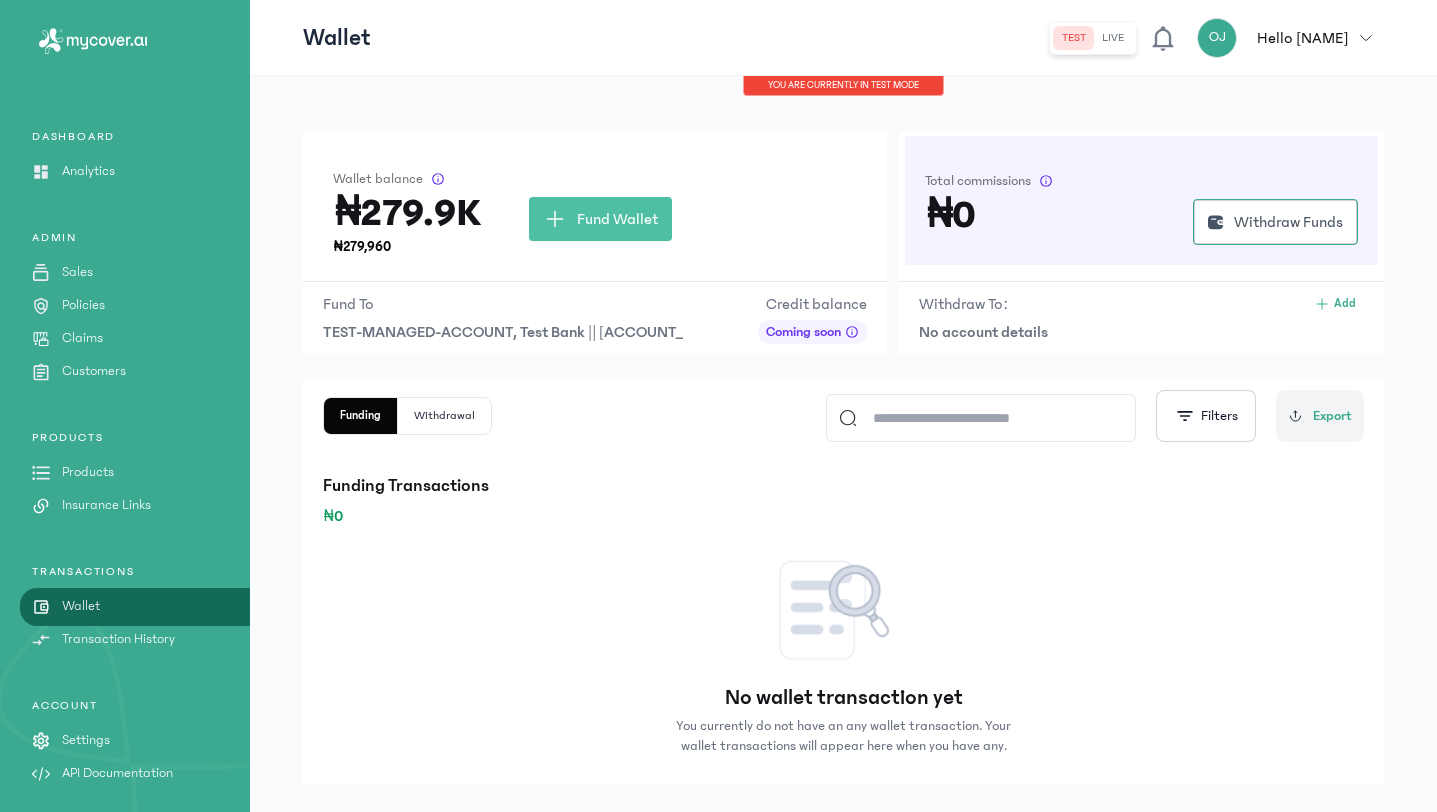 scroll, scrollTop: 35, scrollLeft: 0, axis: vertical 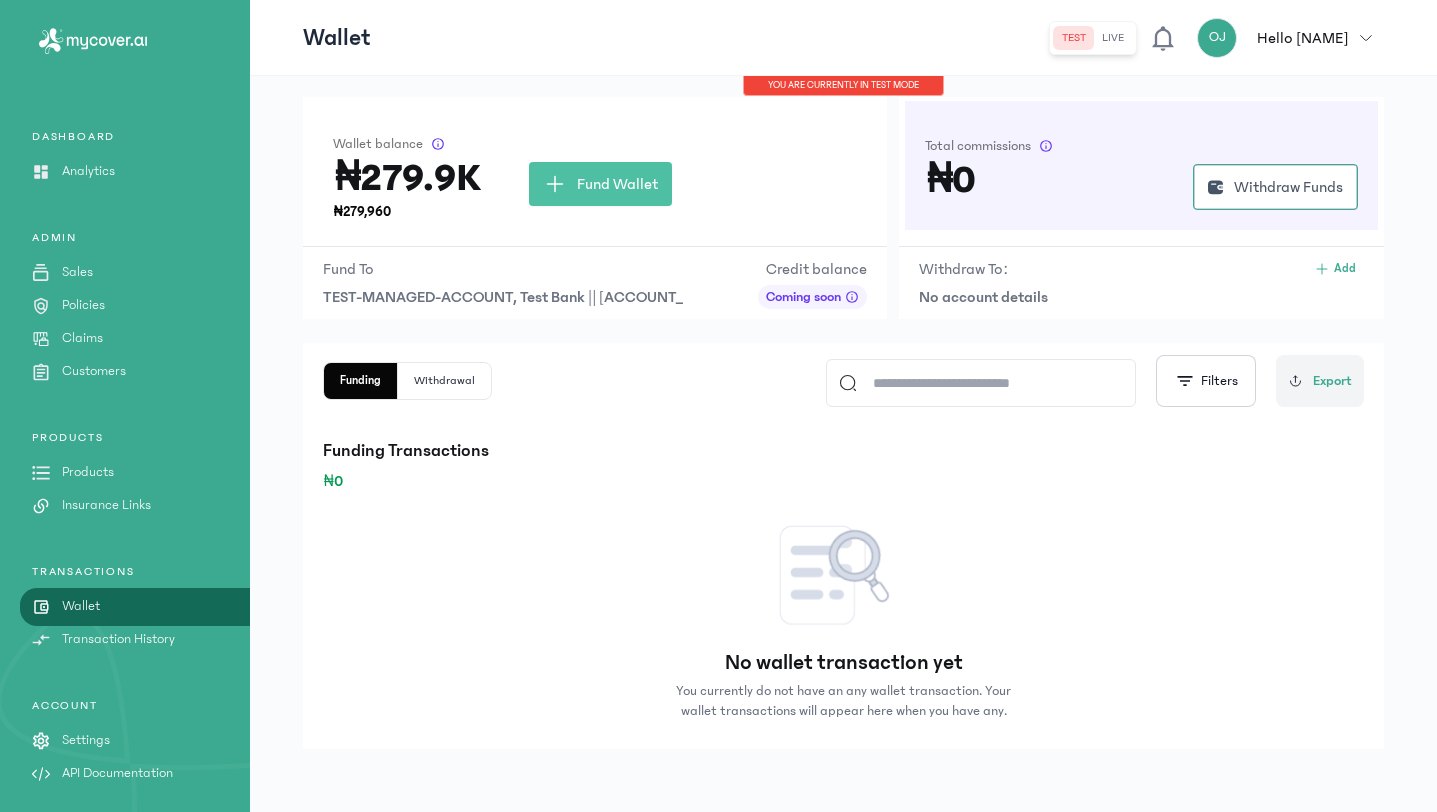 click on "Withdrawal" 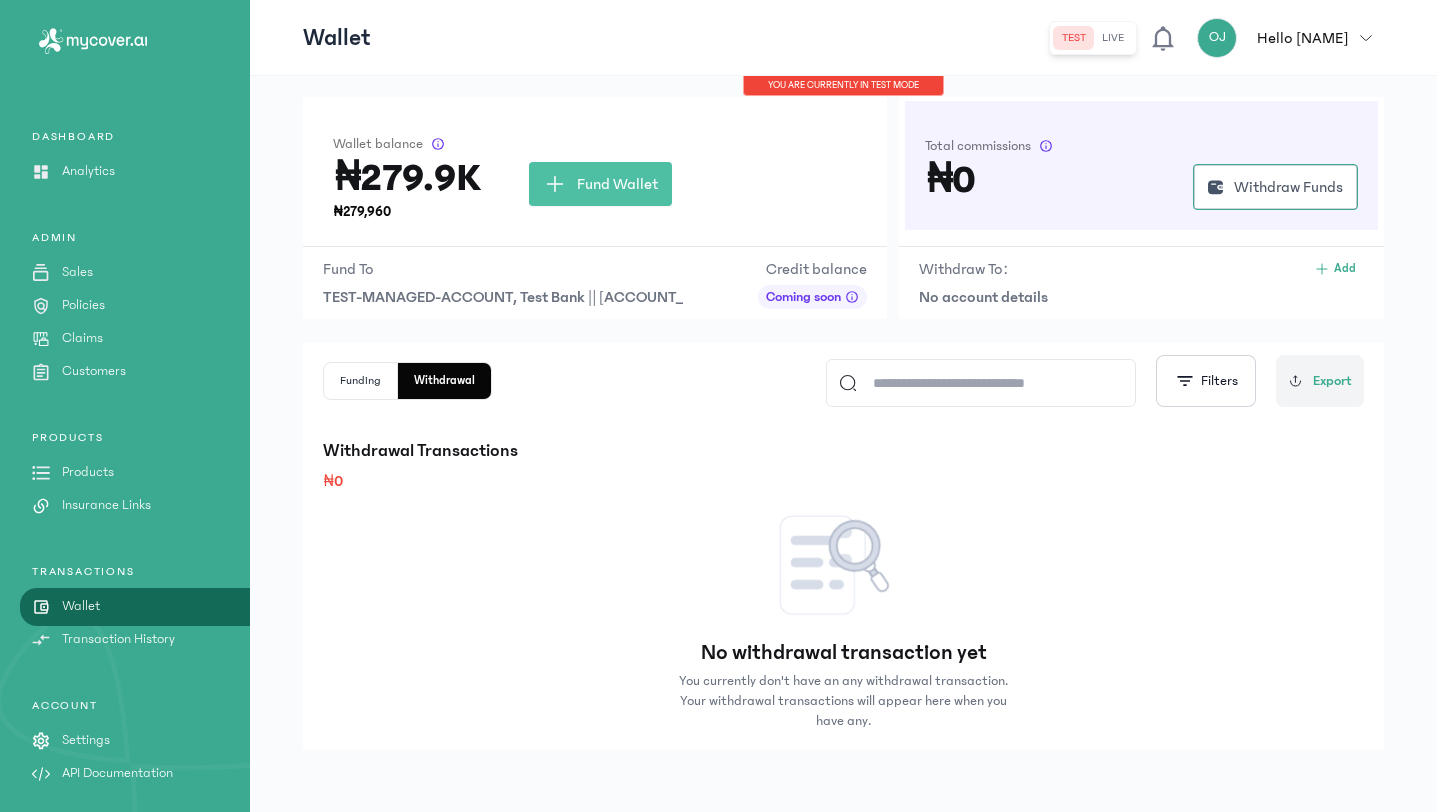 click on "Funding" 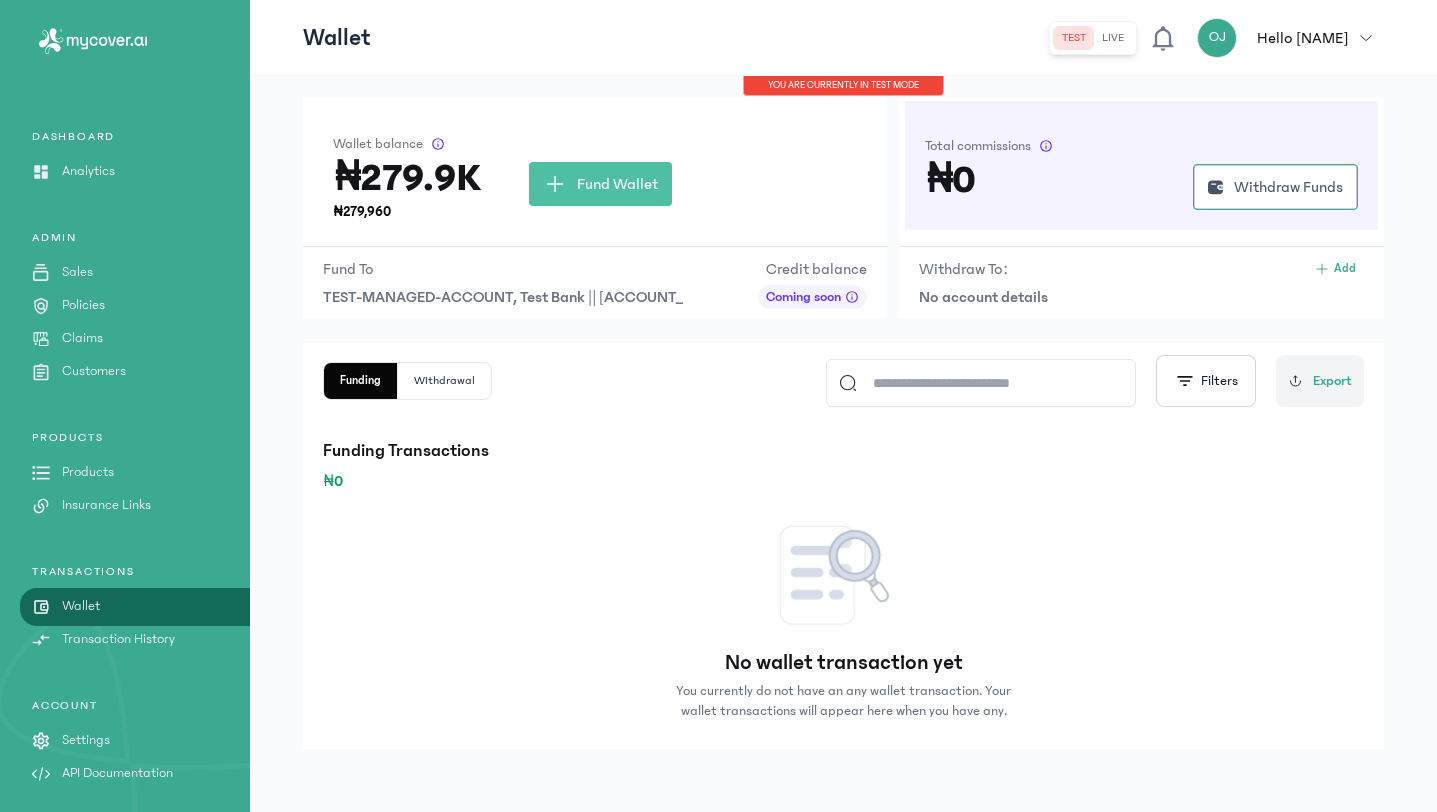 click on "Settings" at bounding box center (86, 740) 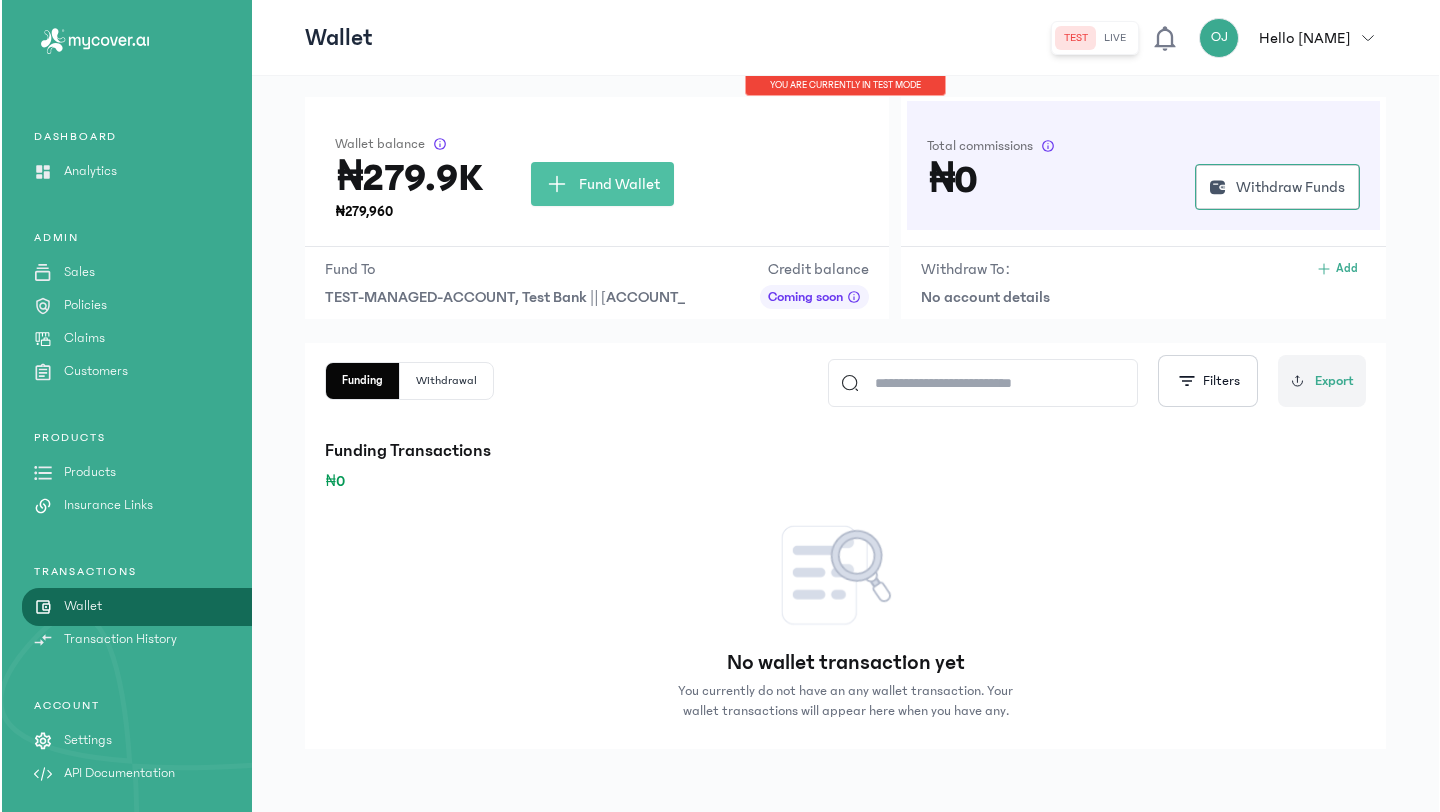 scroll, scrollTop: 0, scrollLeft: 0, axis: both 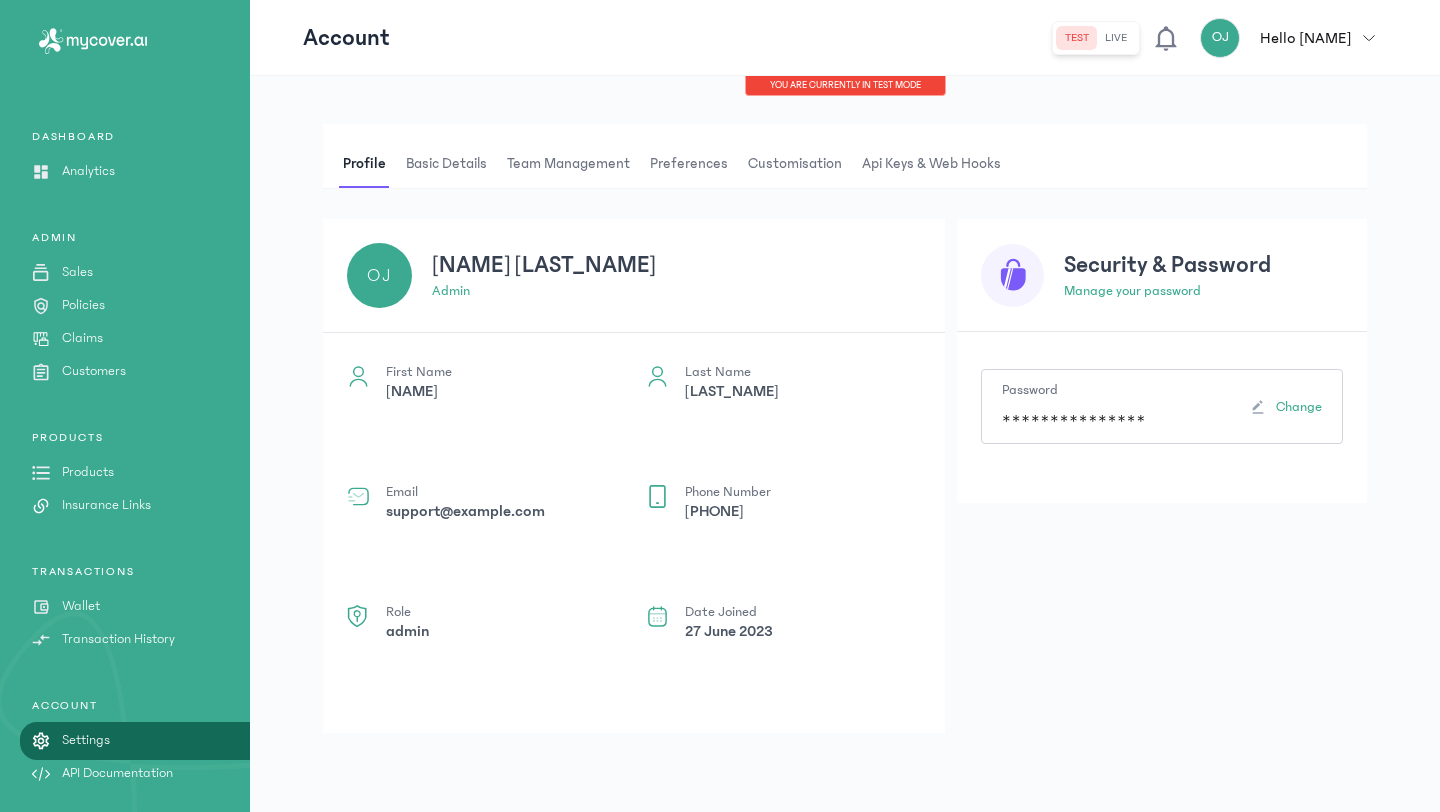 click on "Team Management" at bounding box center [568, 164] 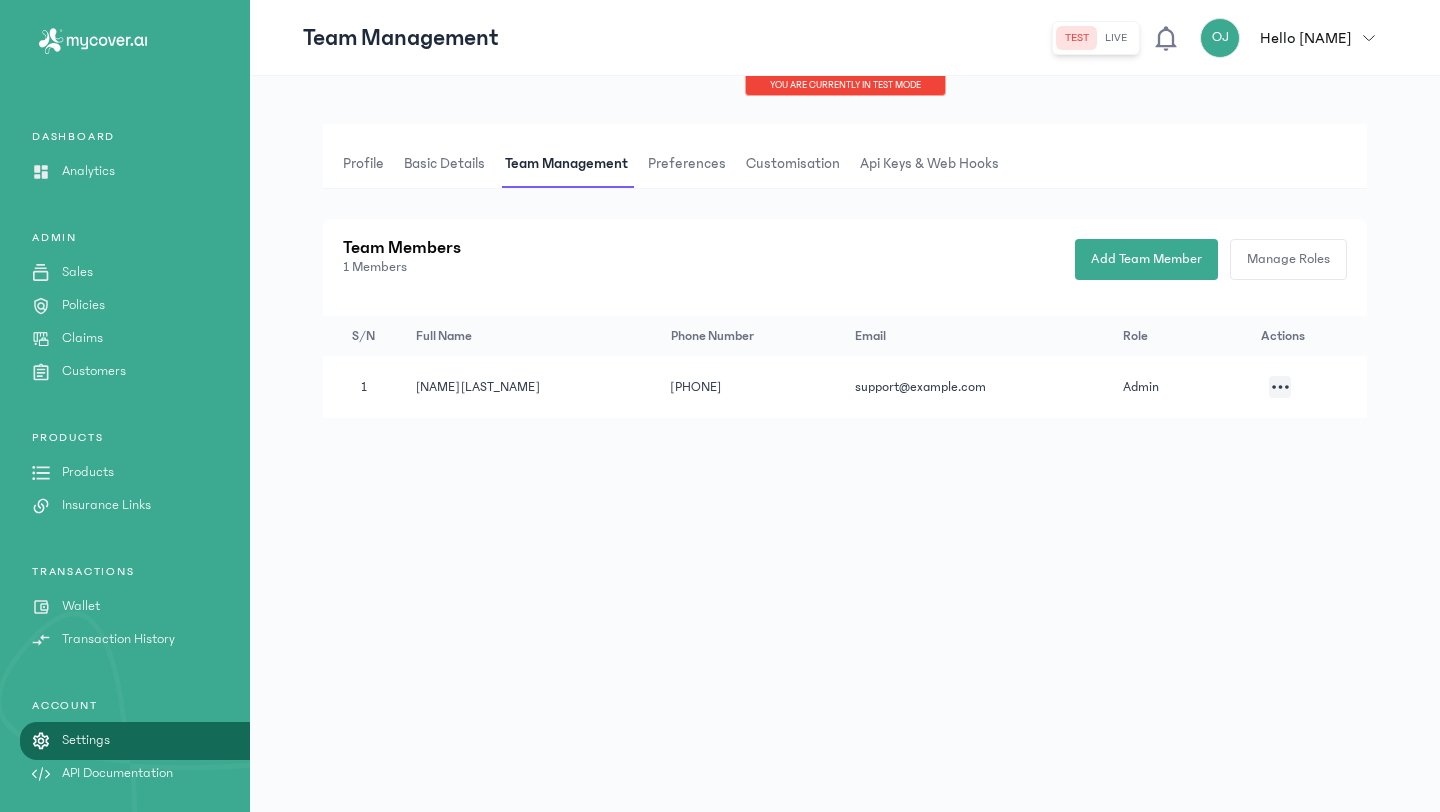 click on "Preferences" at bounding box center [687, 164] 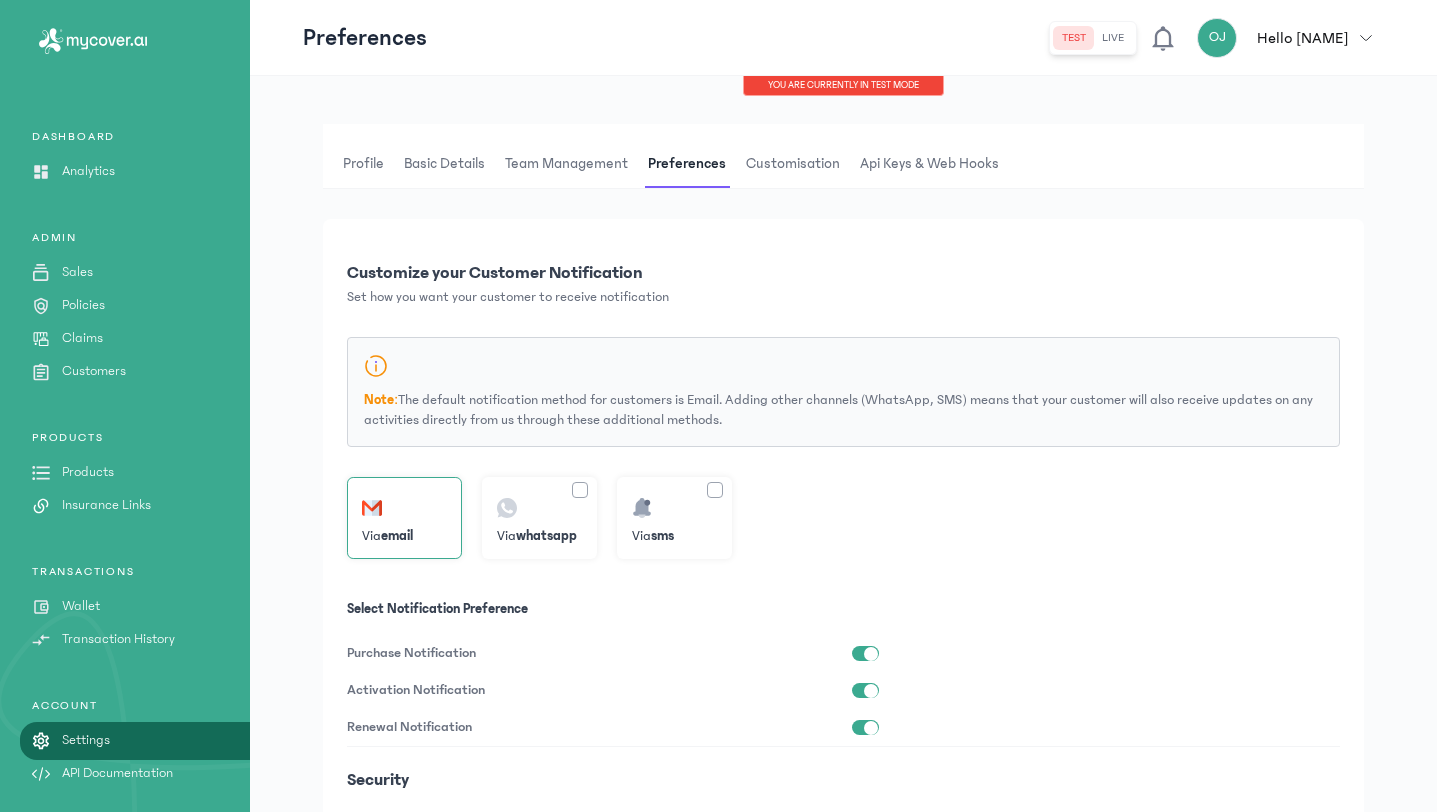 click on "Customisation" at bounding box center [793, 164] 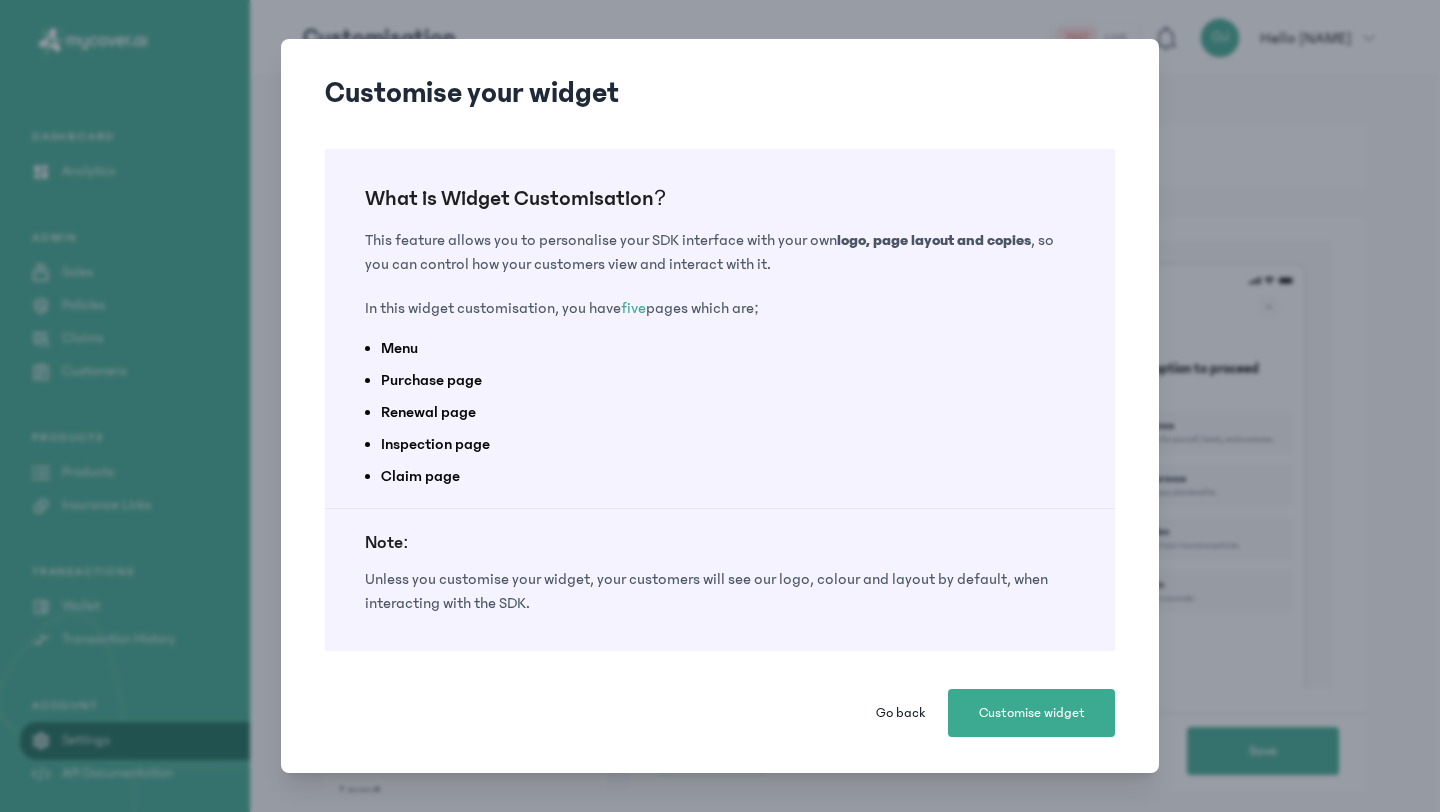 click on "Go back" 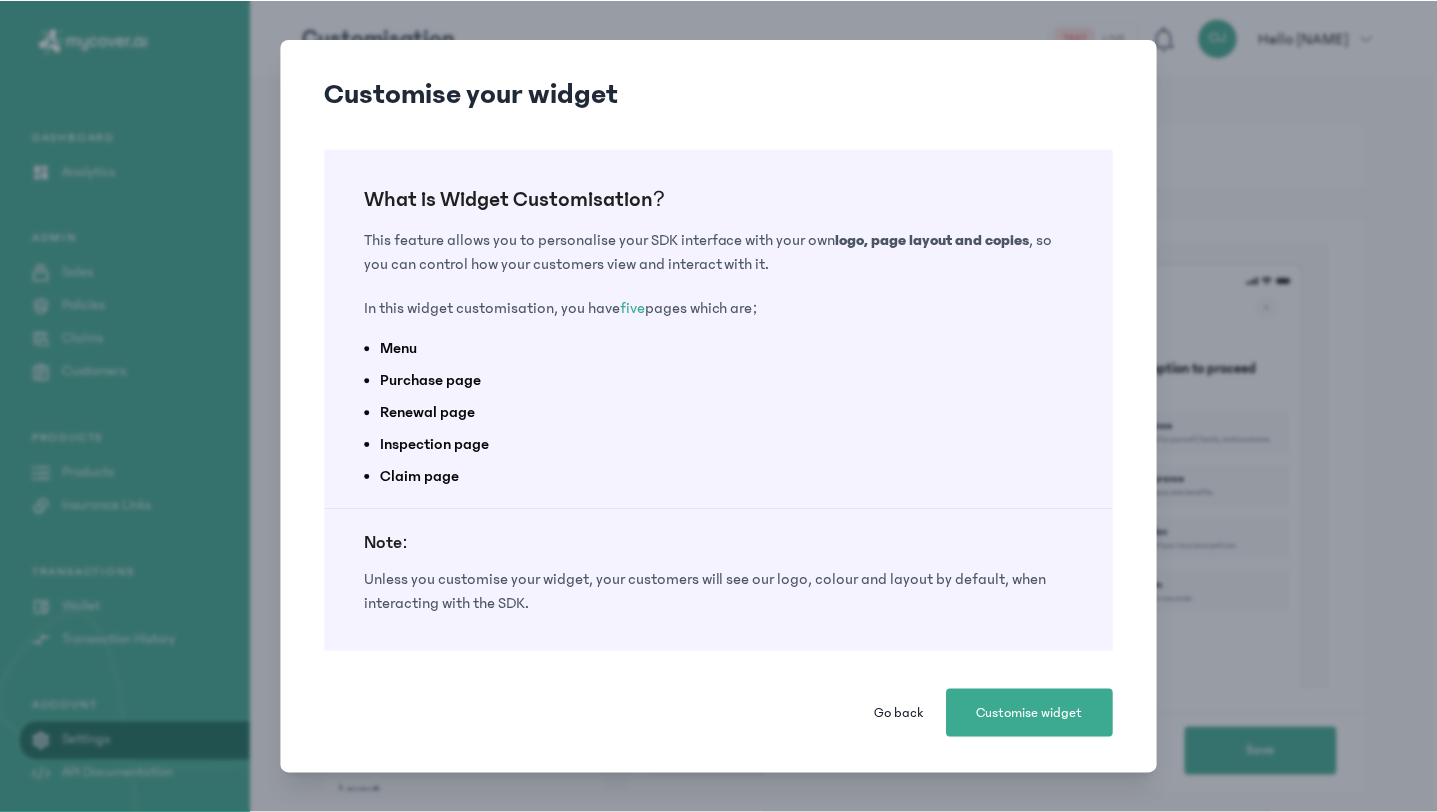 scroll, scrollTop: 35, scrollLeft: 0, axis: vertical 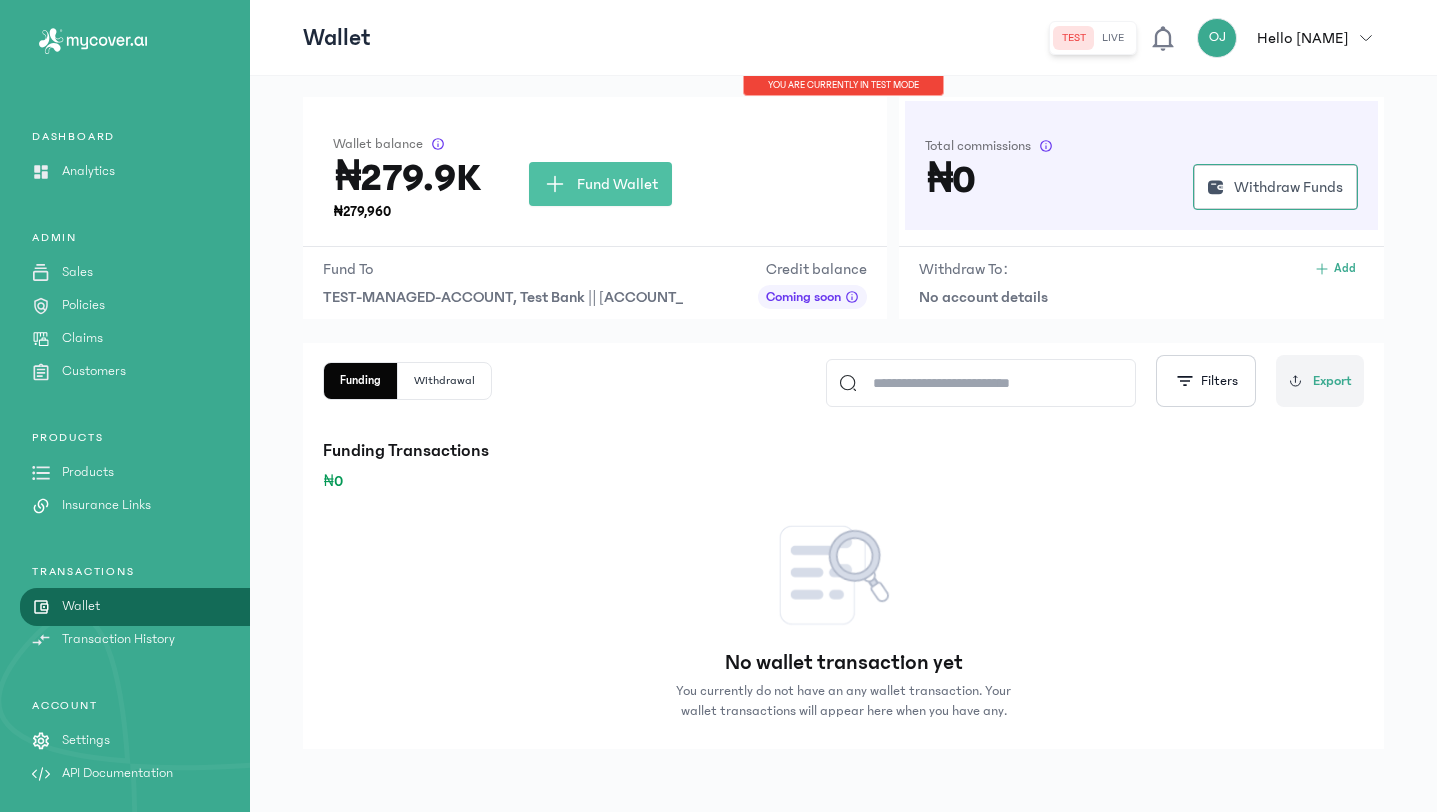 click on "Settings" at bounding box center (86, 740) 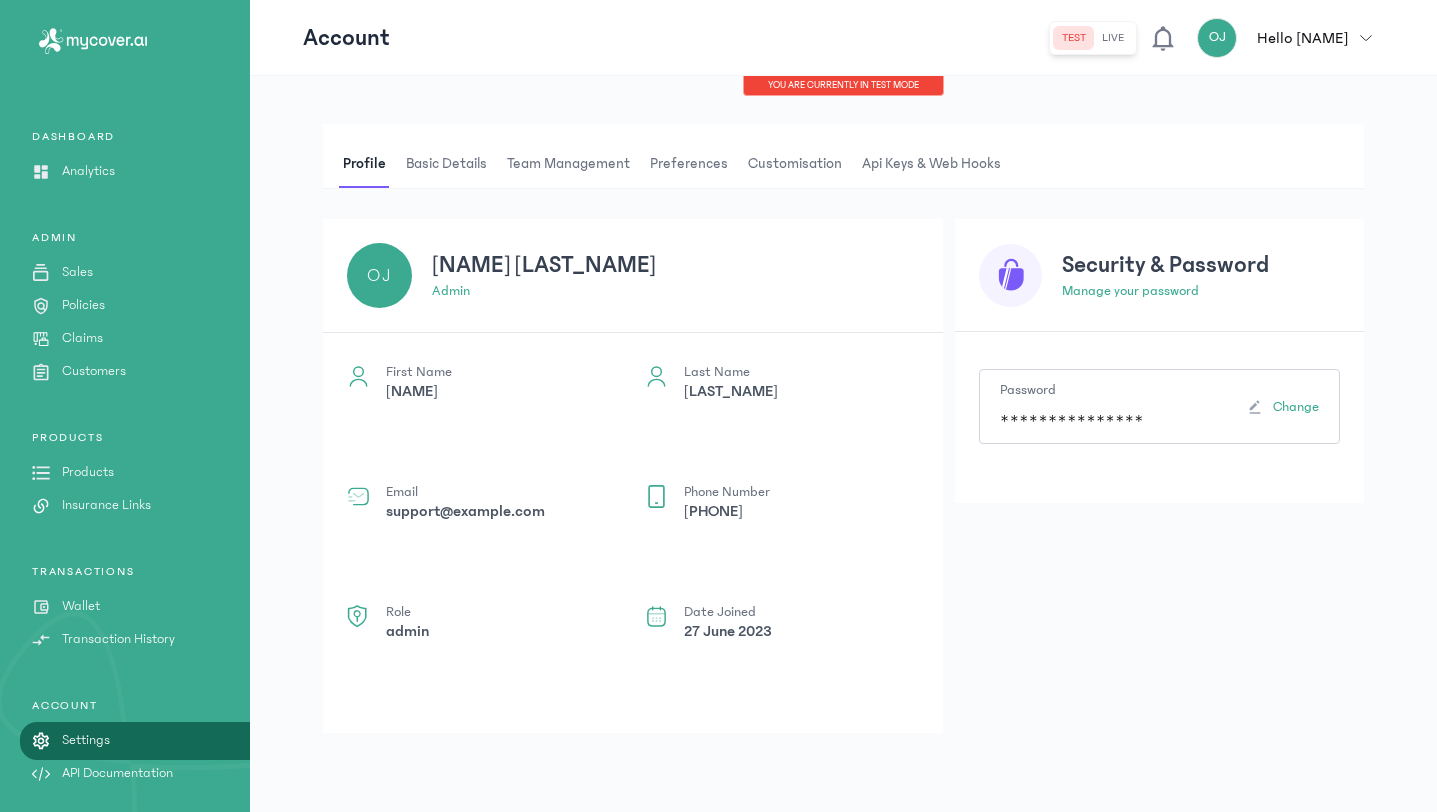 scroll, scrollTop: 0, scrollLeft: 0, axis: both 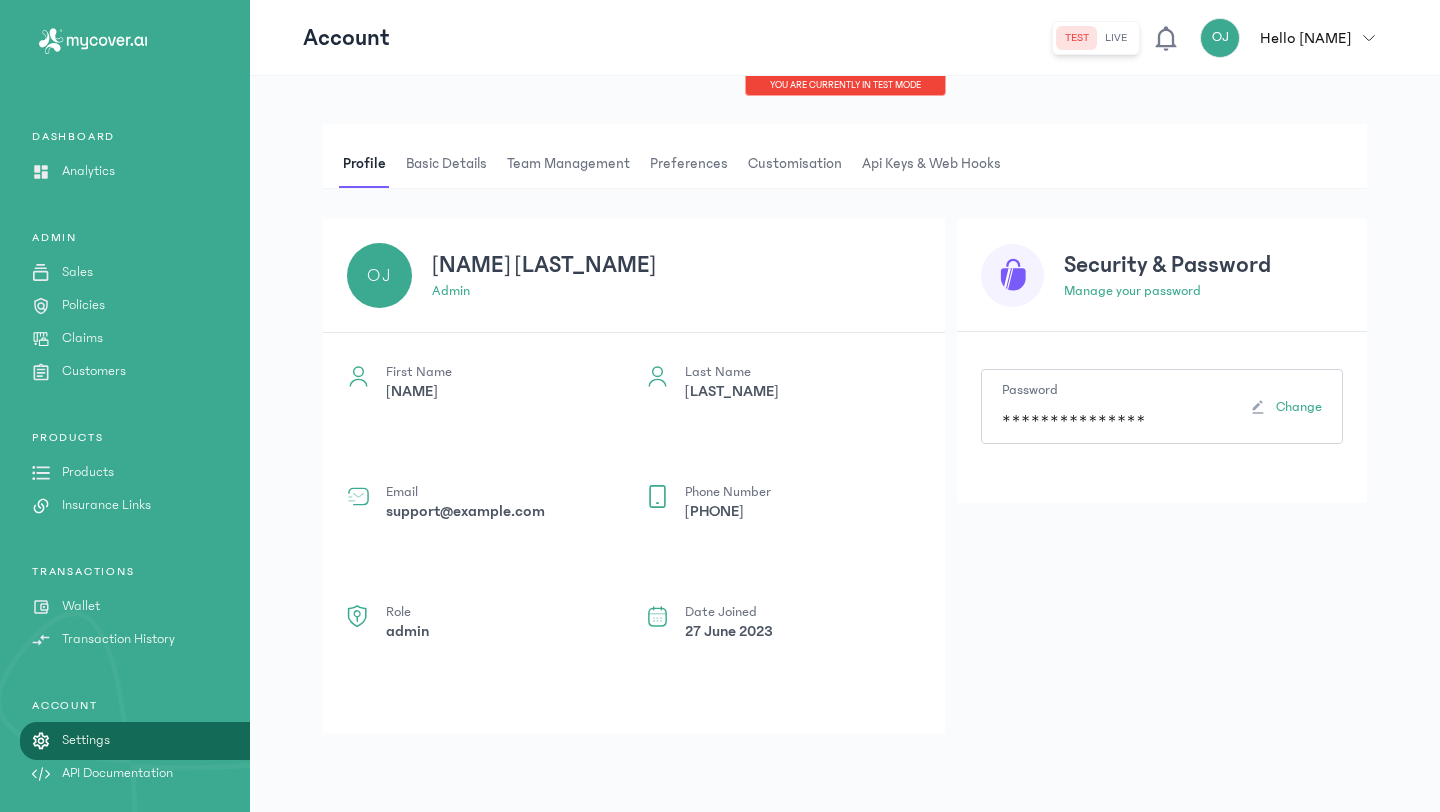 click on "Basic details" at bounding box center [446, 164] 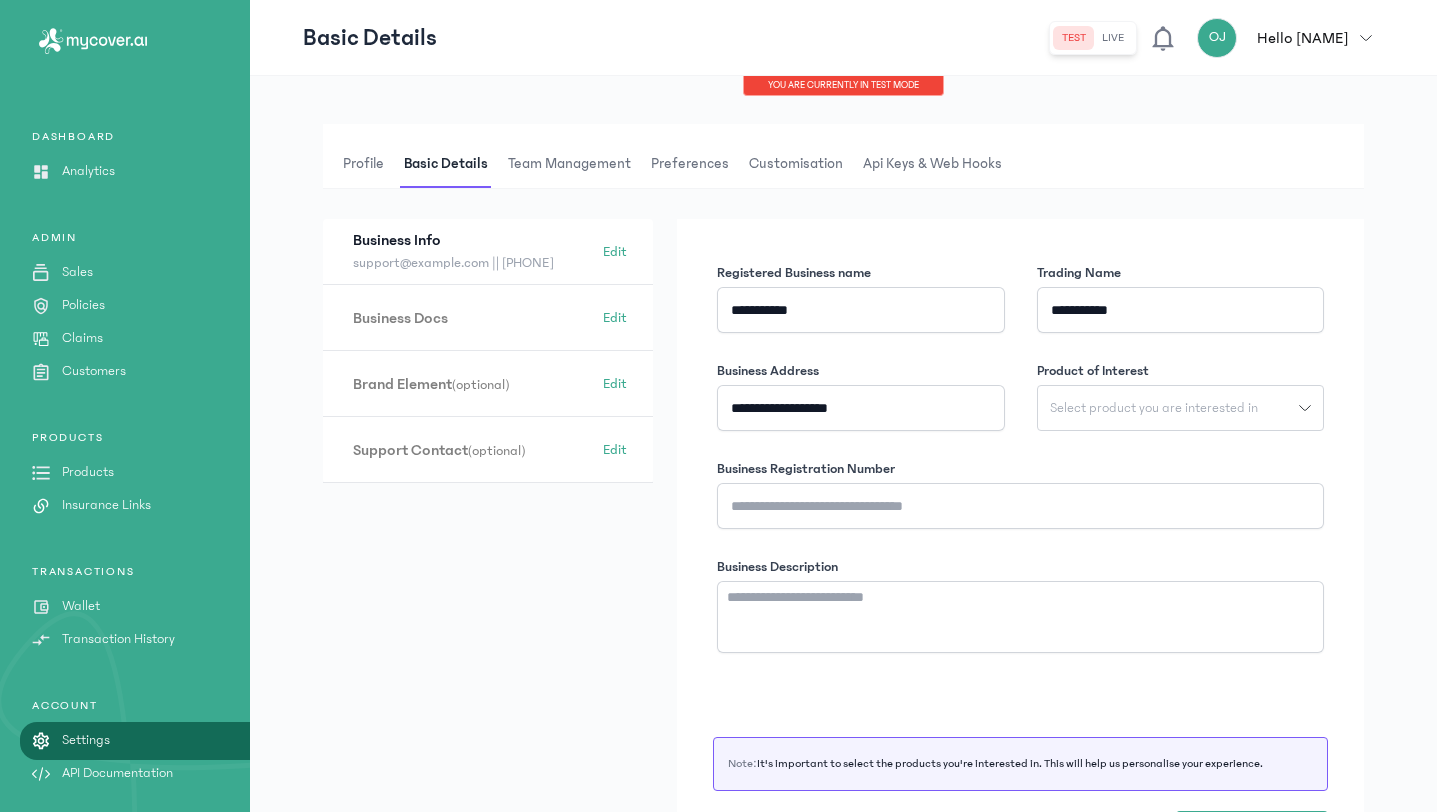 click on "Team Management" at bounding box center (569, 164) 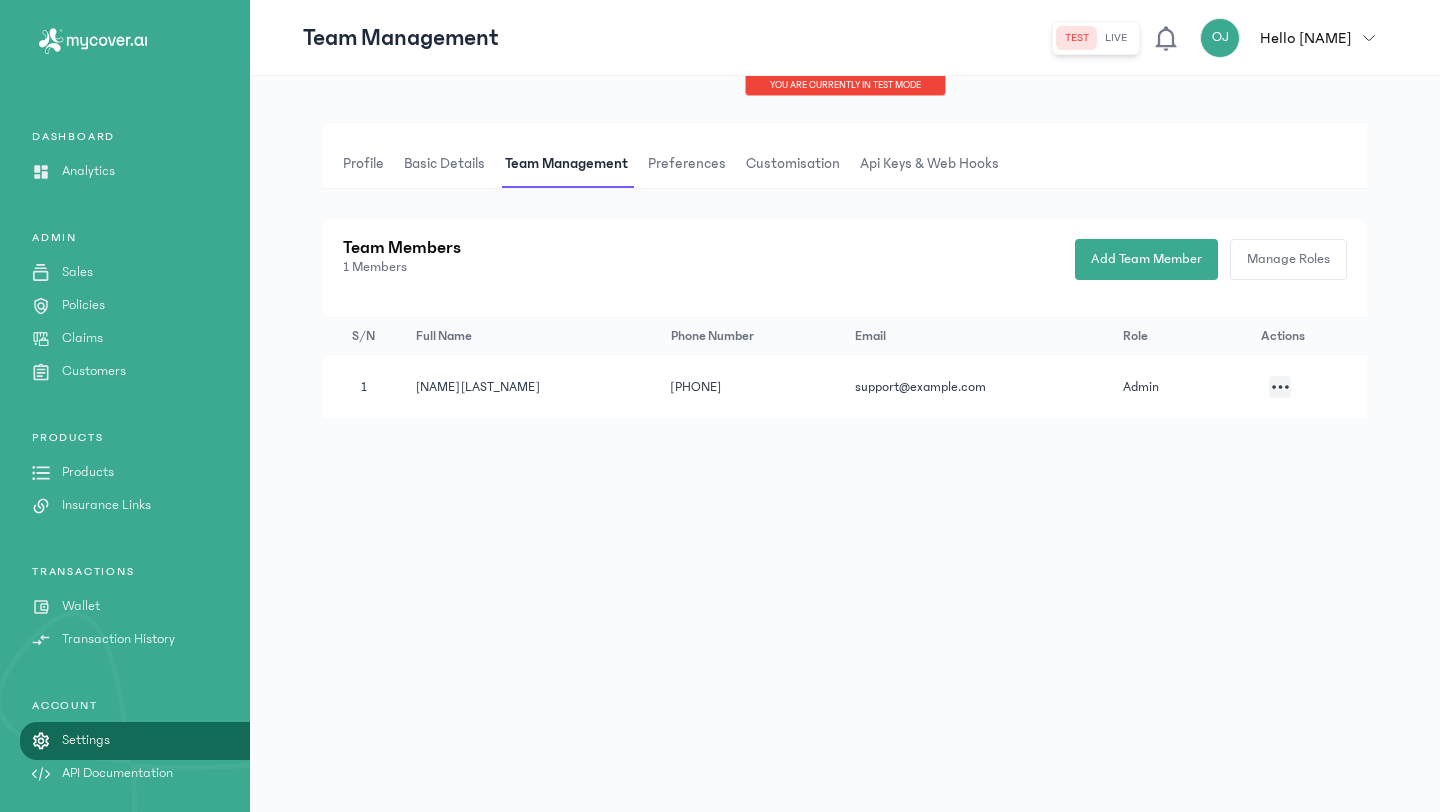 click on "Api Keys & Web hooks" at bounding box center [929, 164] 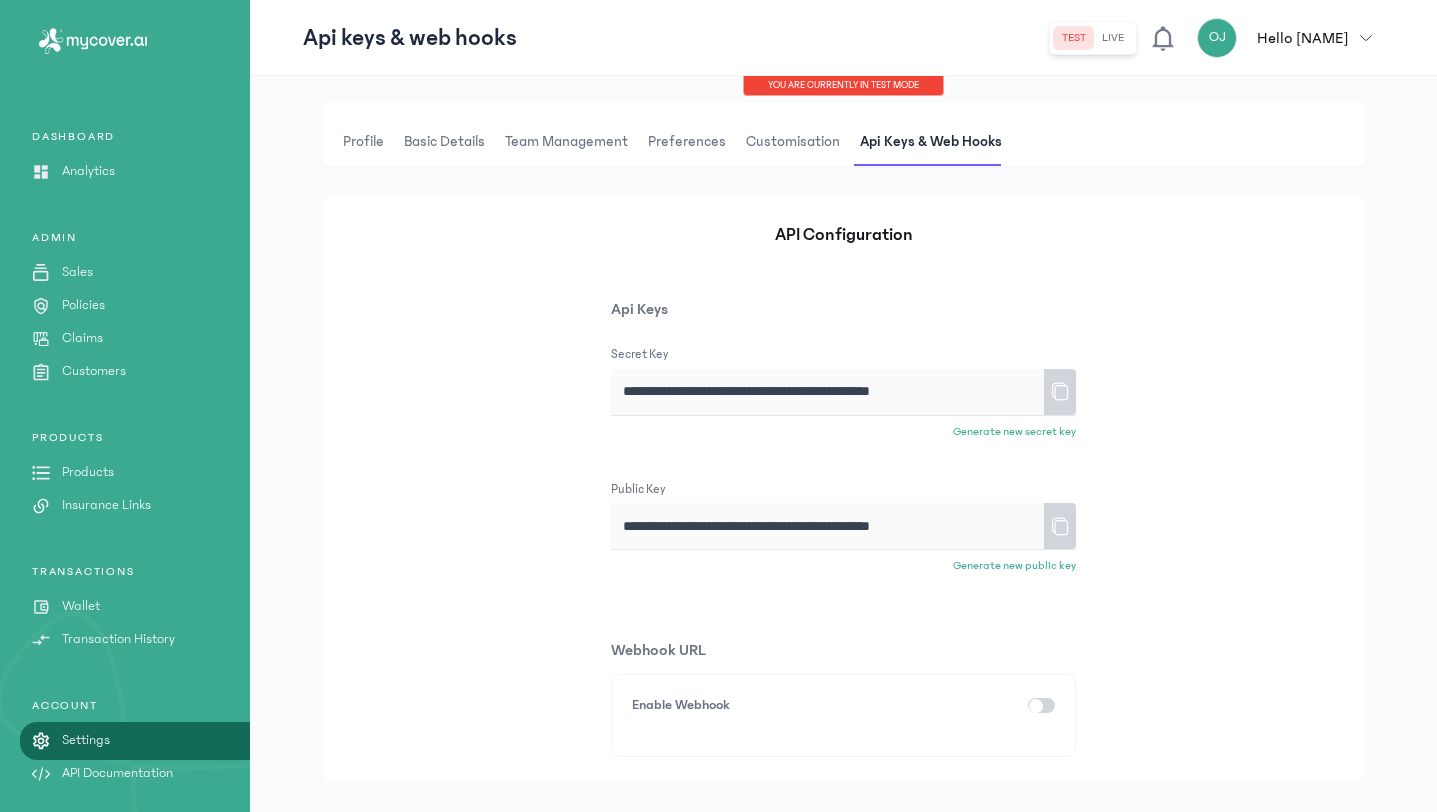 scroll, scrollTop: 63, scrollLeft: 0, axis: vertical 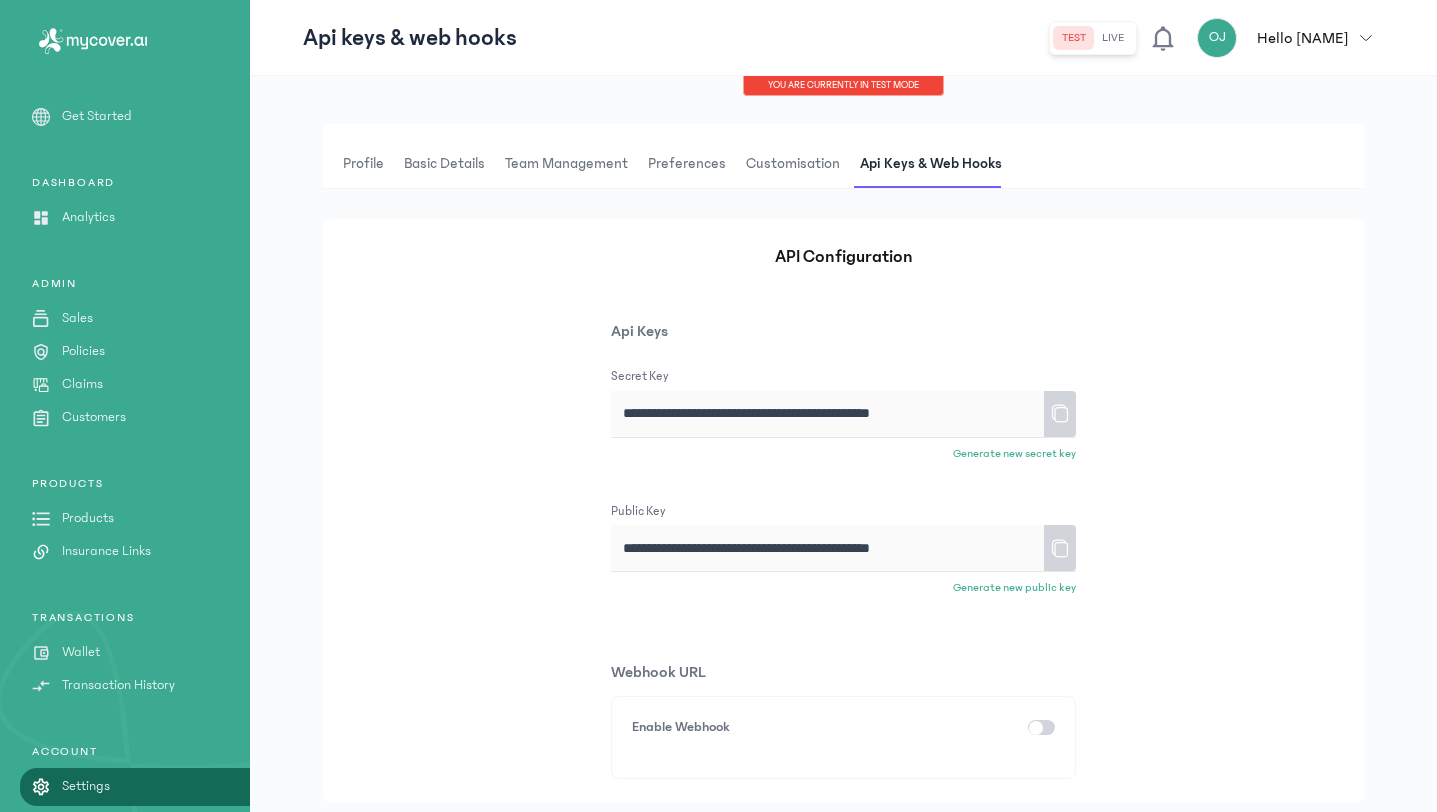 click on "Products" at bounding box center (88, 518) 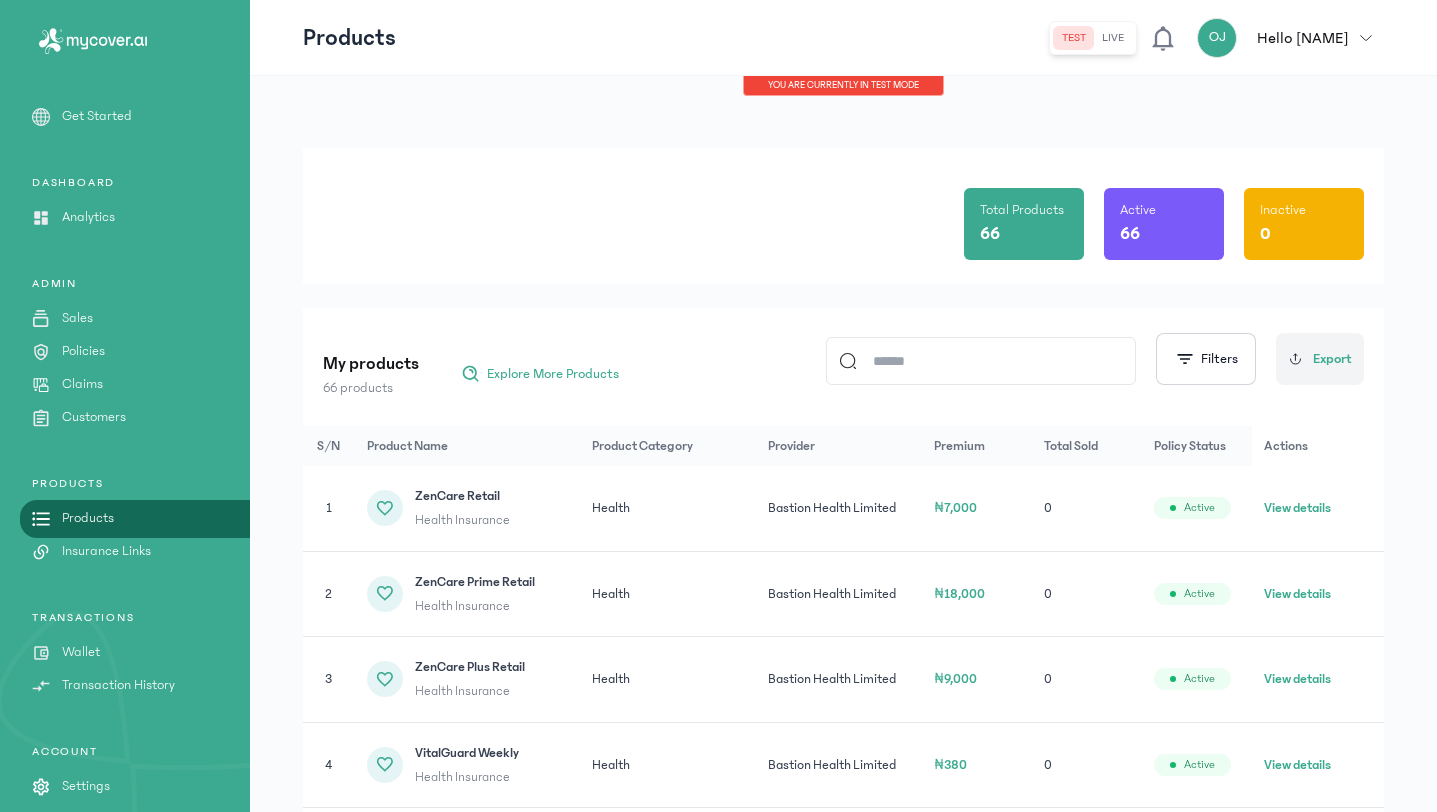 click on "Insurance Links" at bounding box center (106, 551) 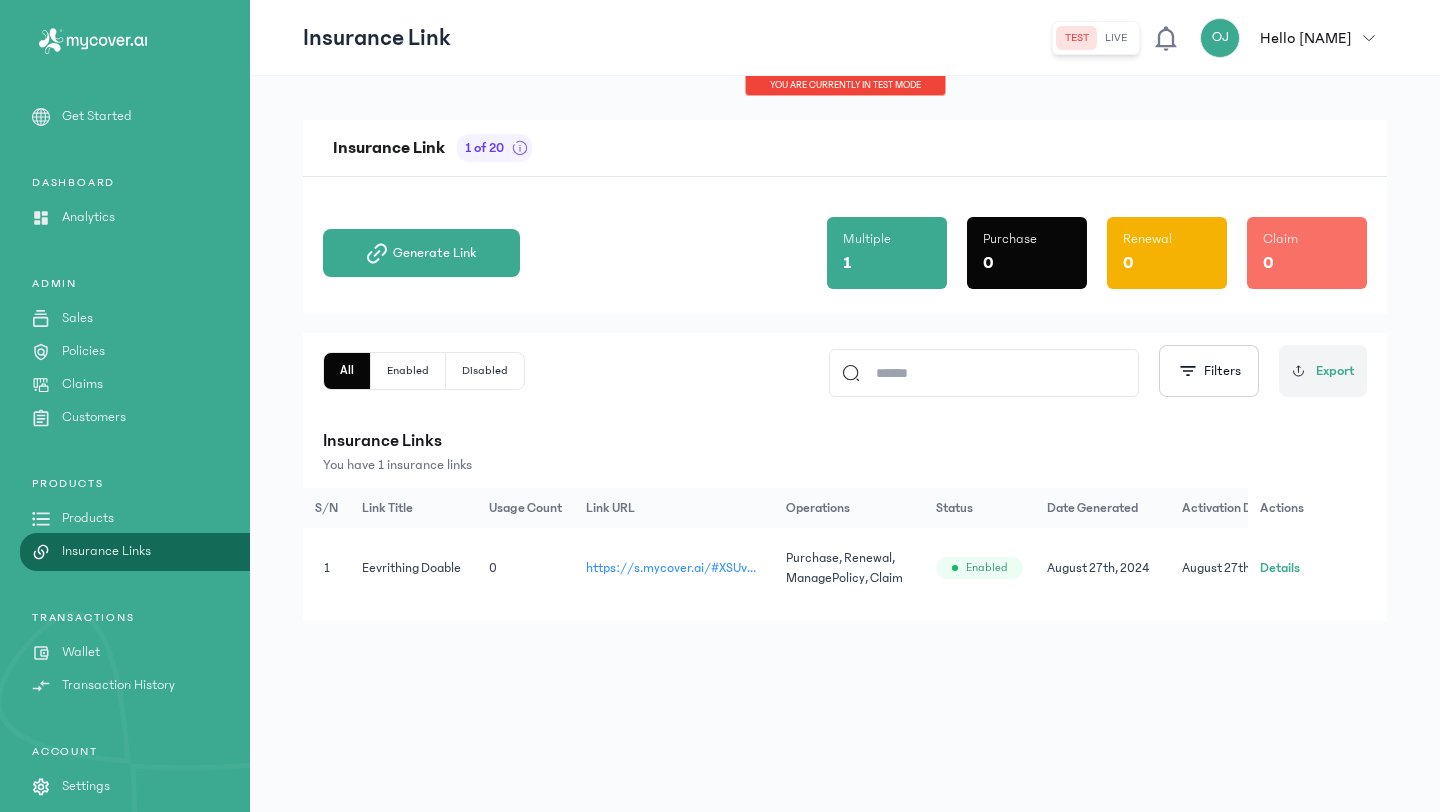 click on "Eevrithing Doable" 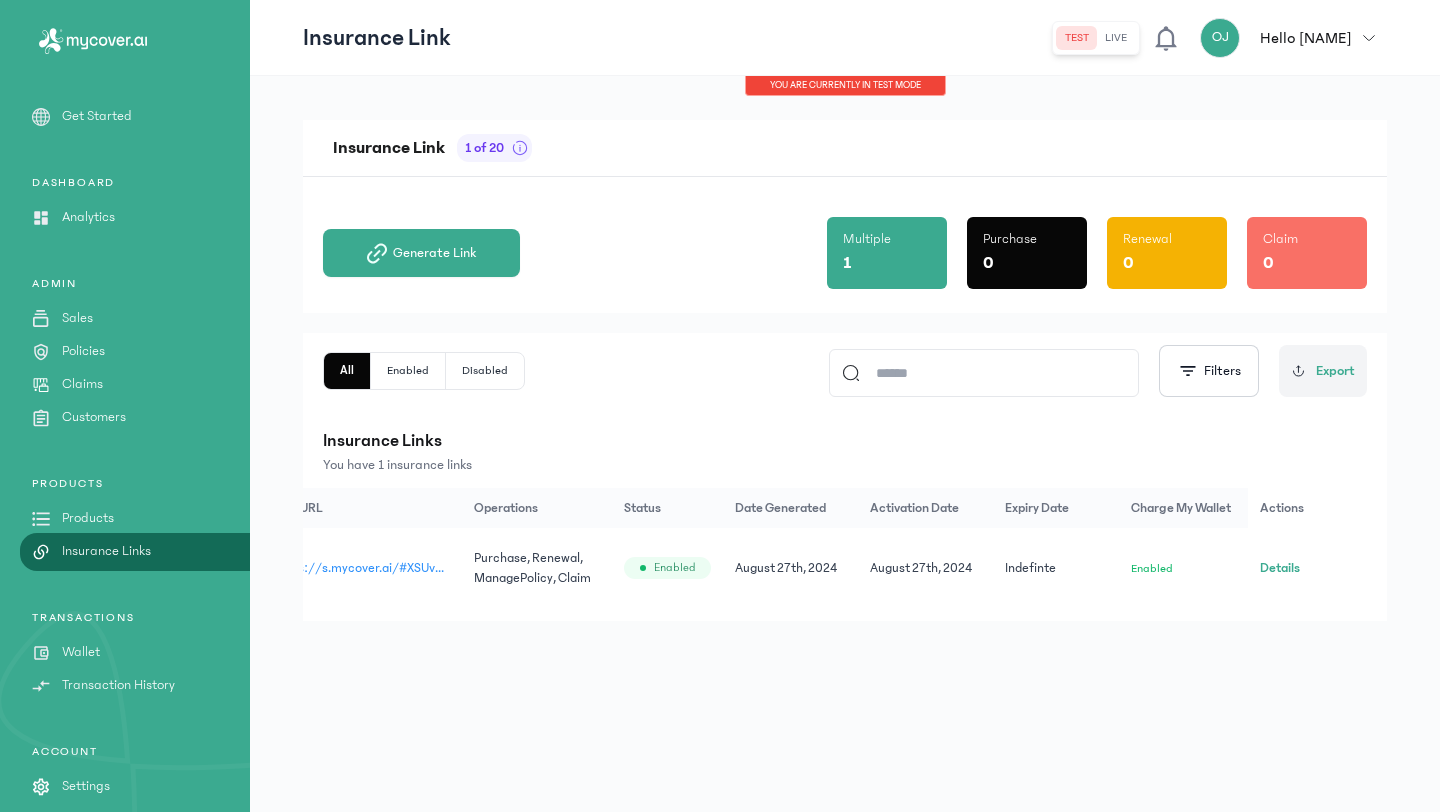 scroll, scrollTop: 0, scrollLeft: 0, axis: both 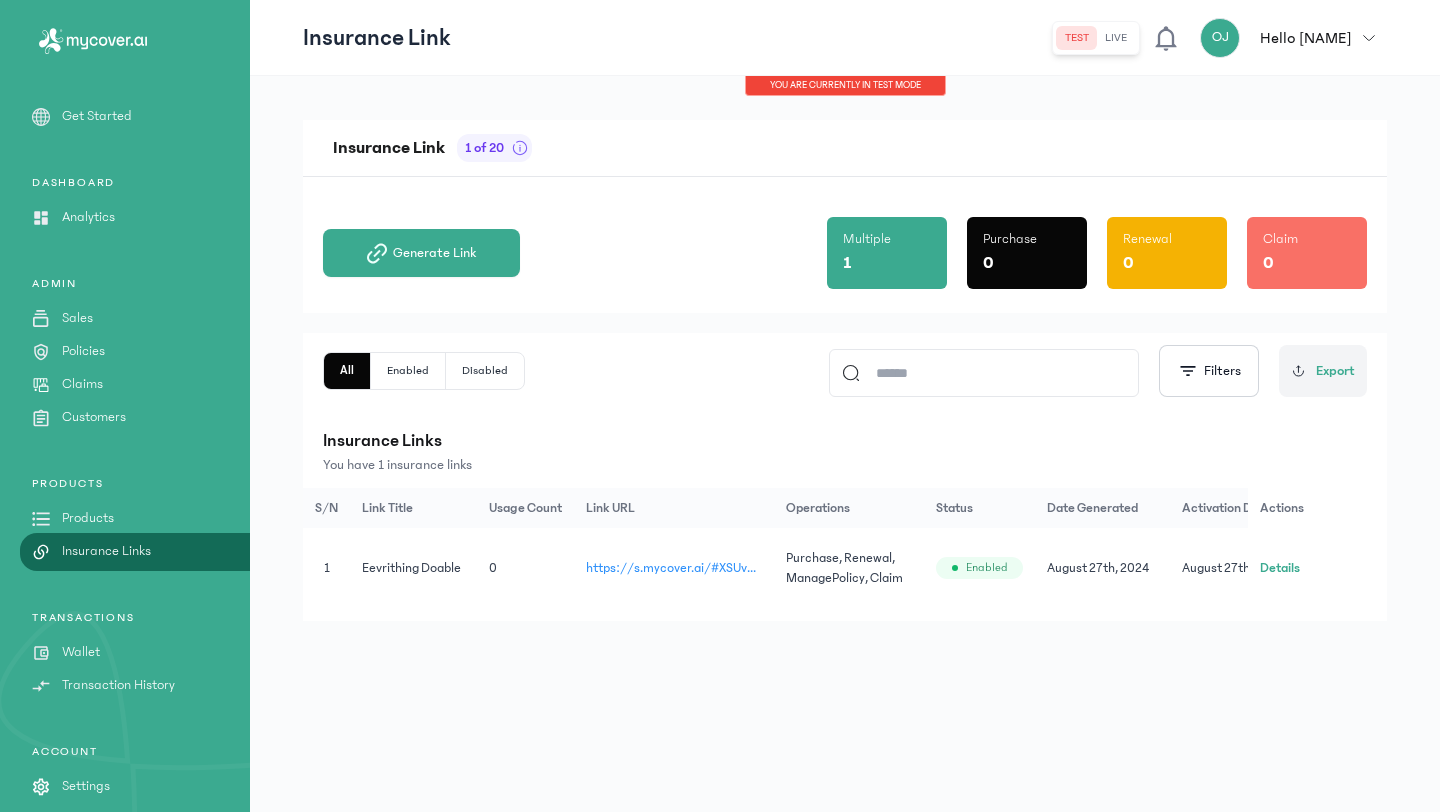 click on "Details" 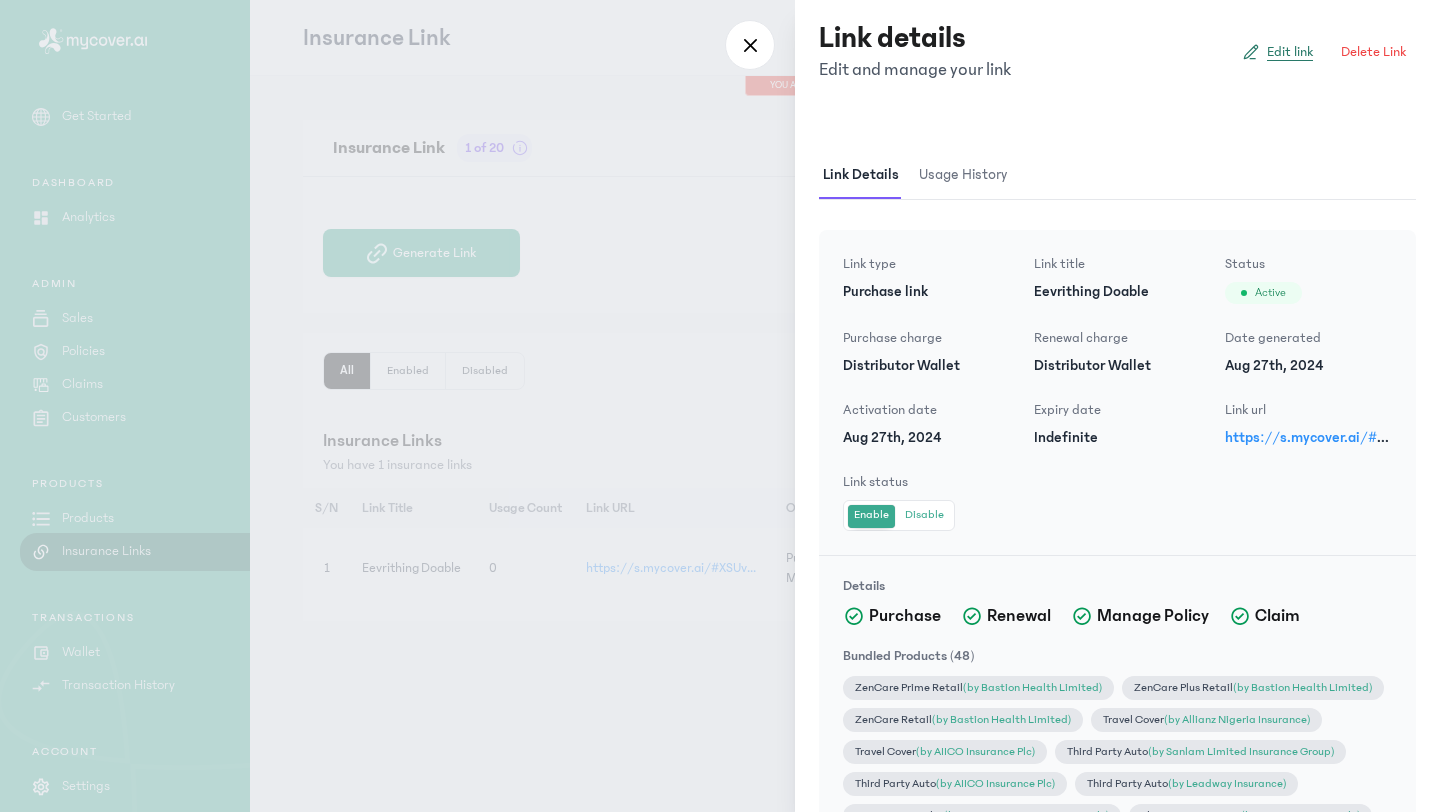 click on "Edit link" 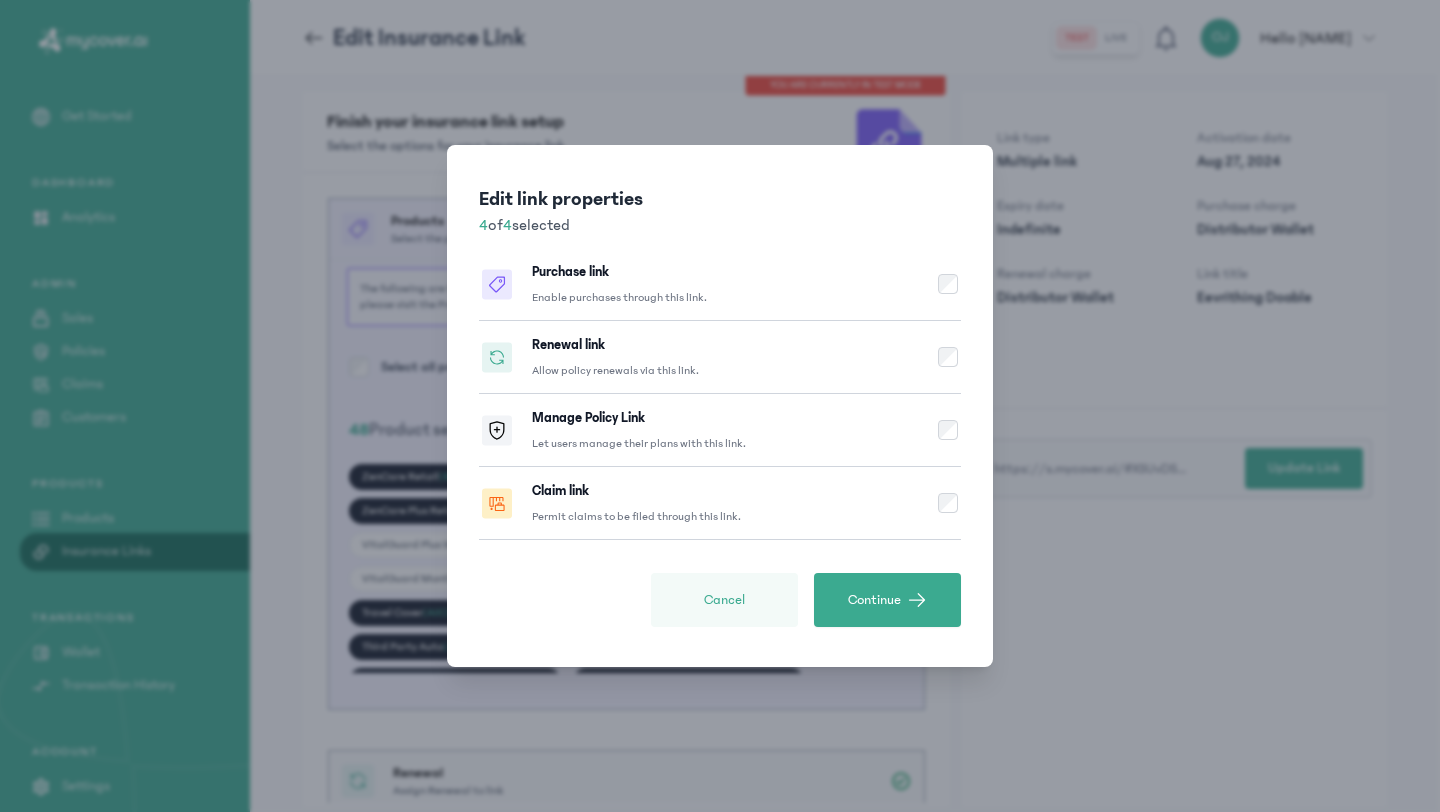 click on "Cancel" 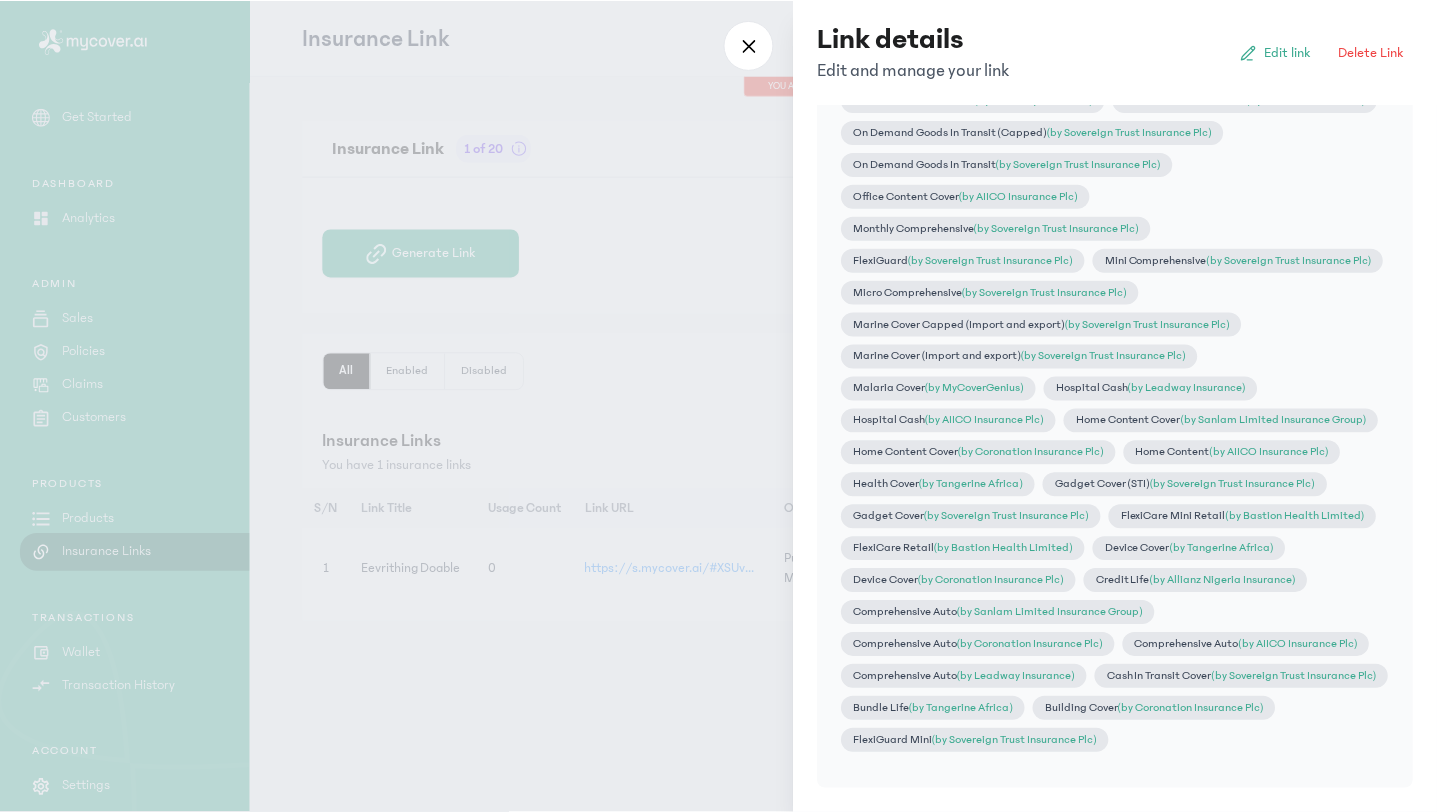 scroll, scrollTop: 0, scrollLeft: 0, axis: both 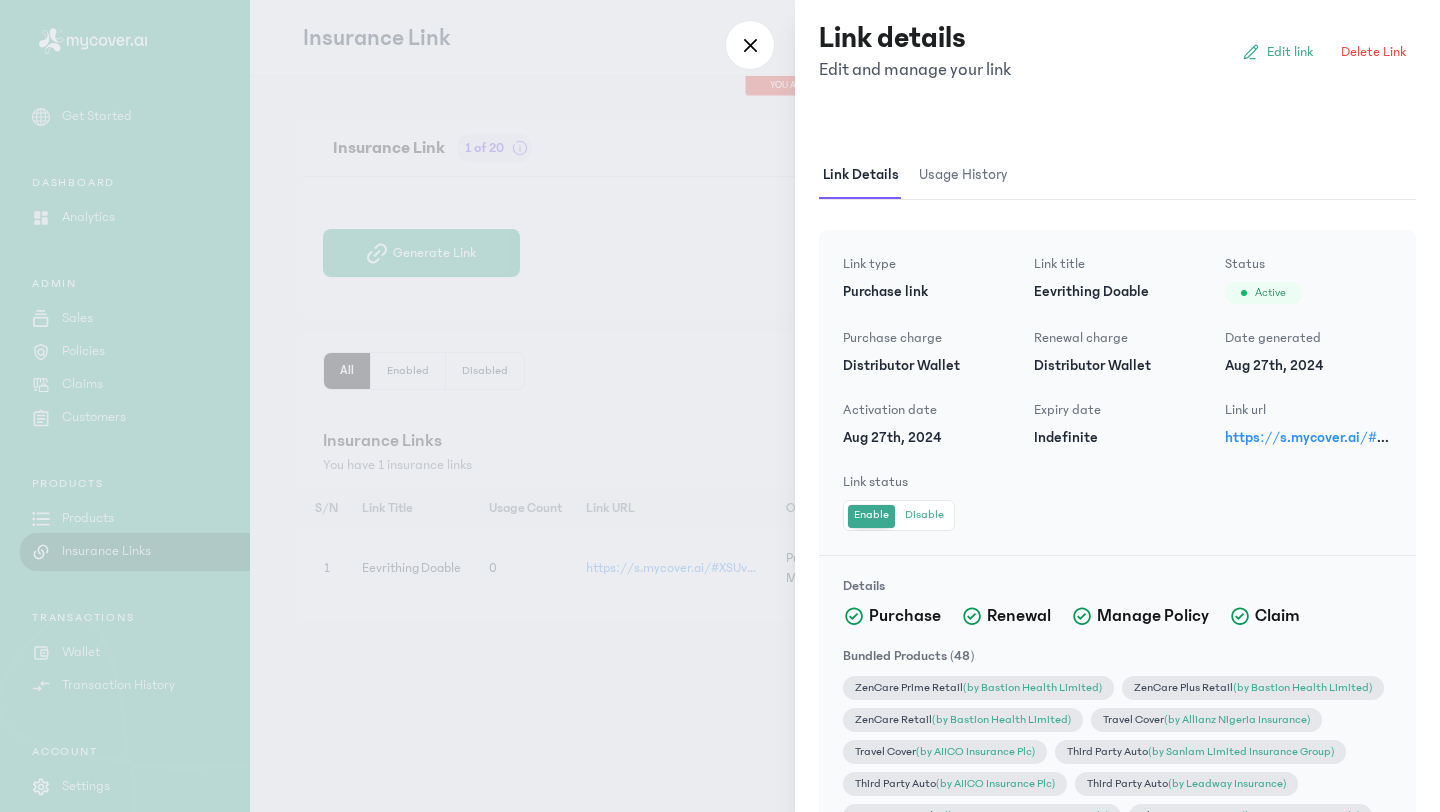 click on "Usage history" at bounding box center (963, 175) 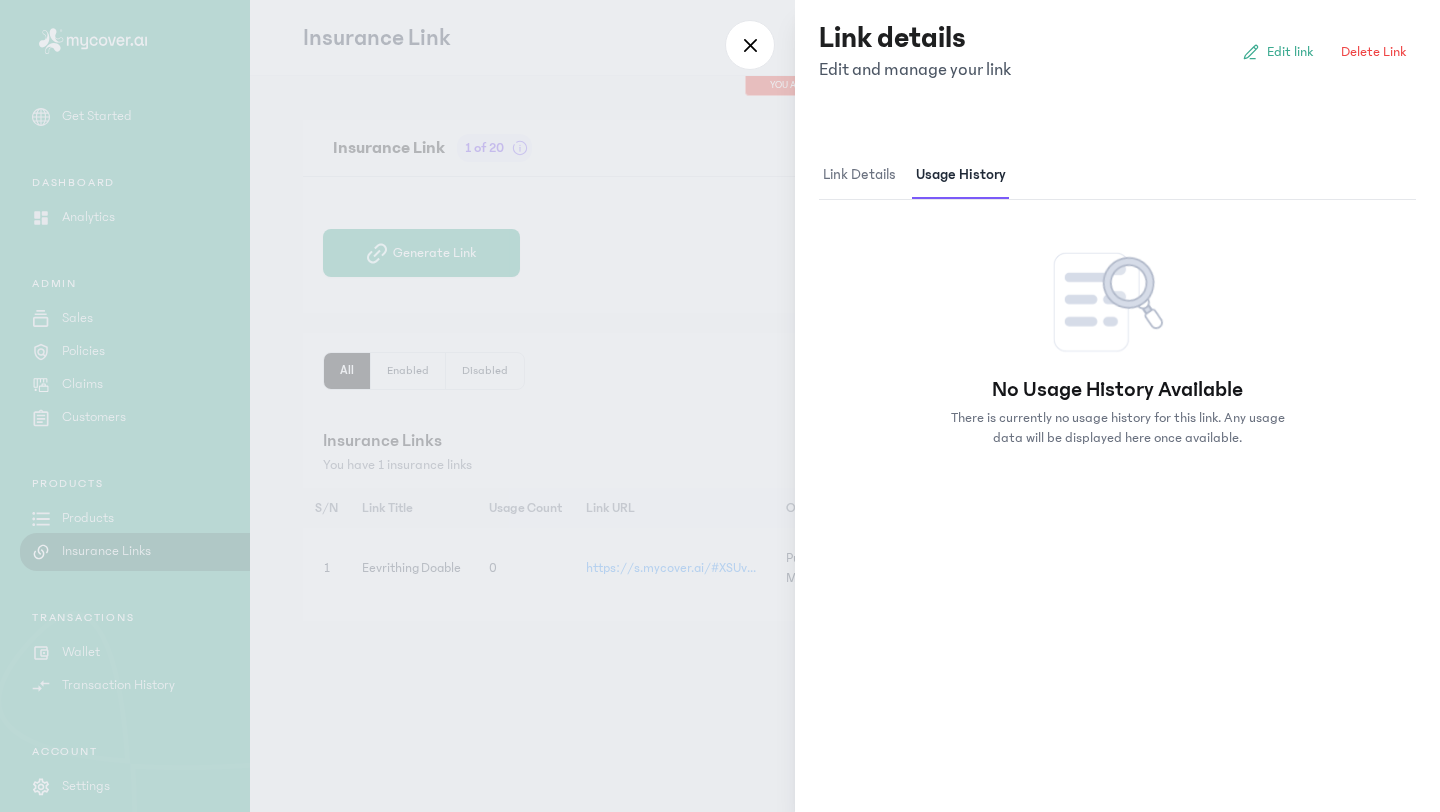 click on "Link details" at bounding box center (859, 175) 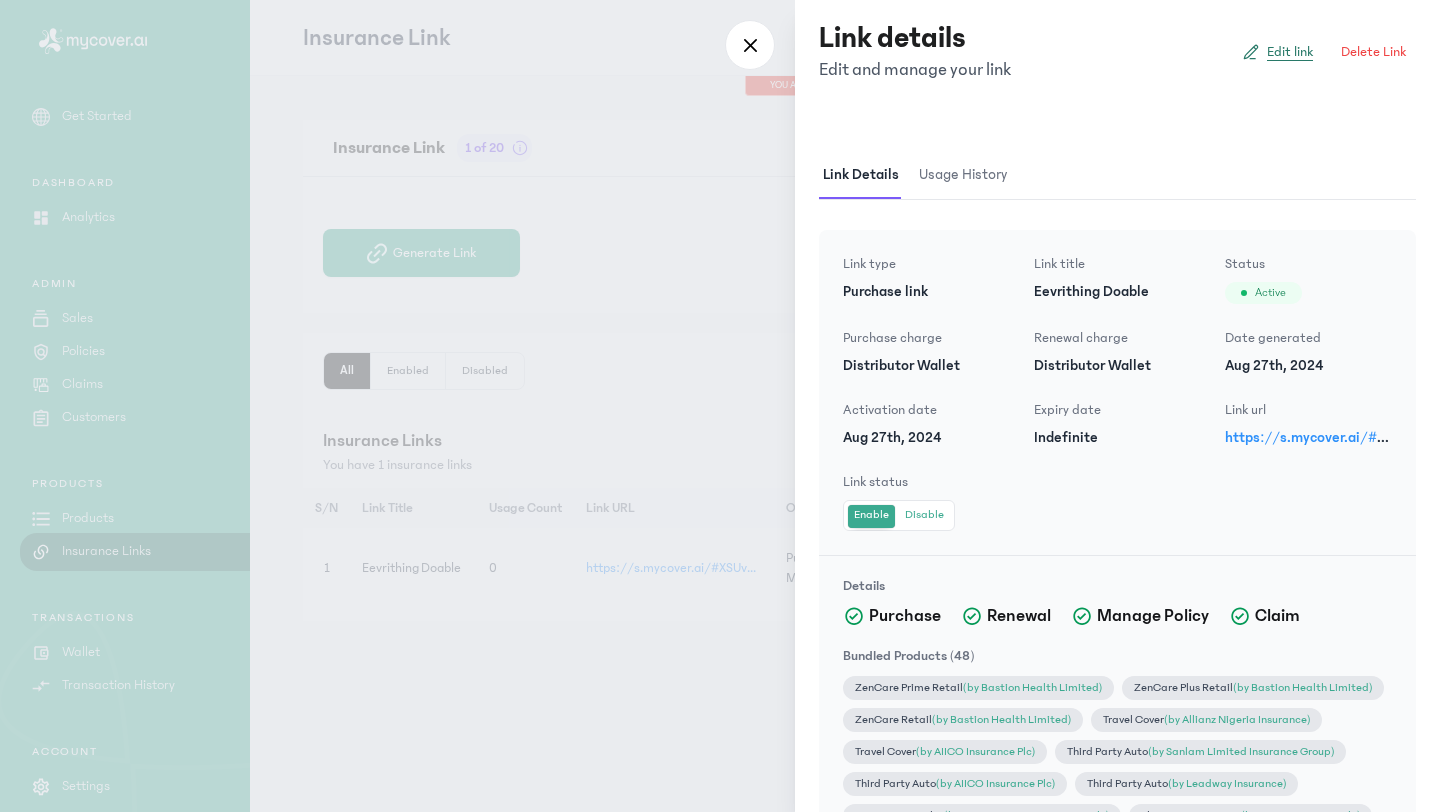 click on "Edit link" 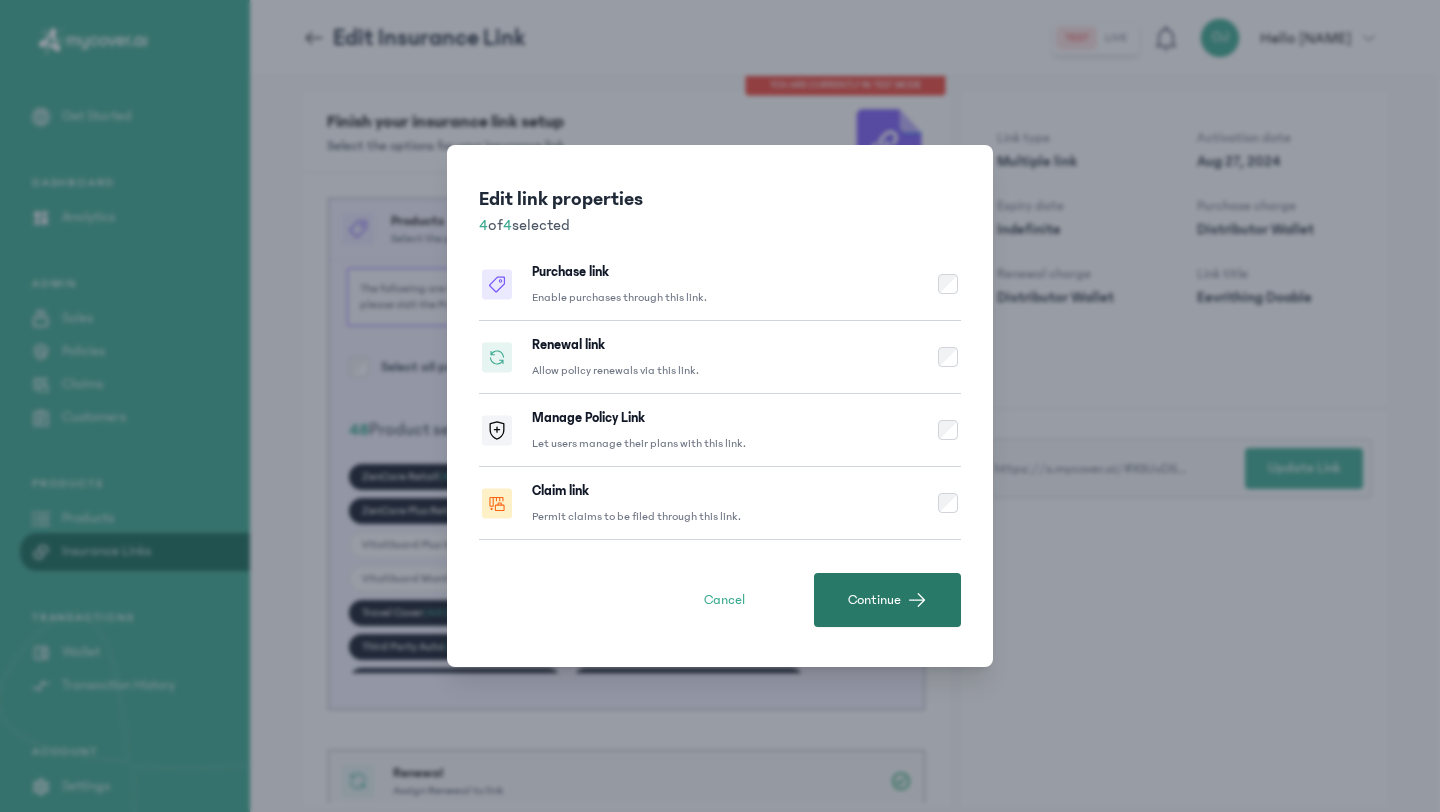 click on "Continue" 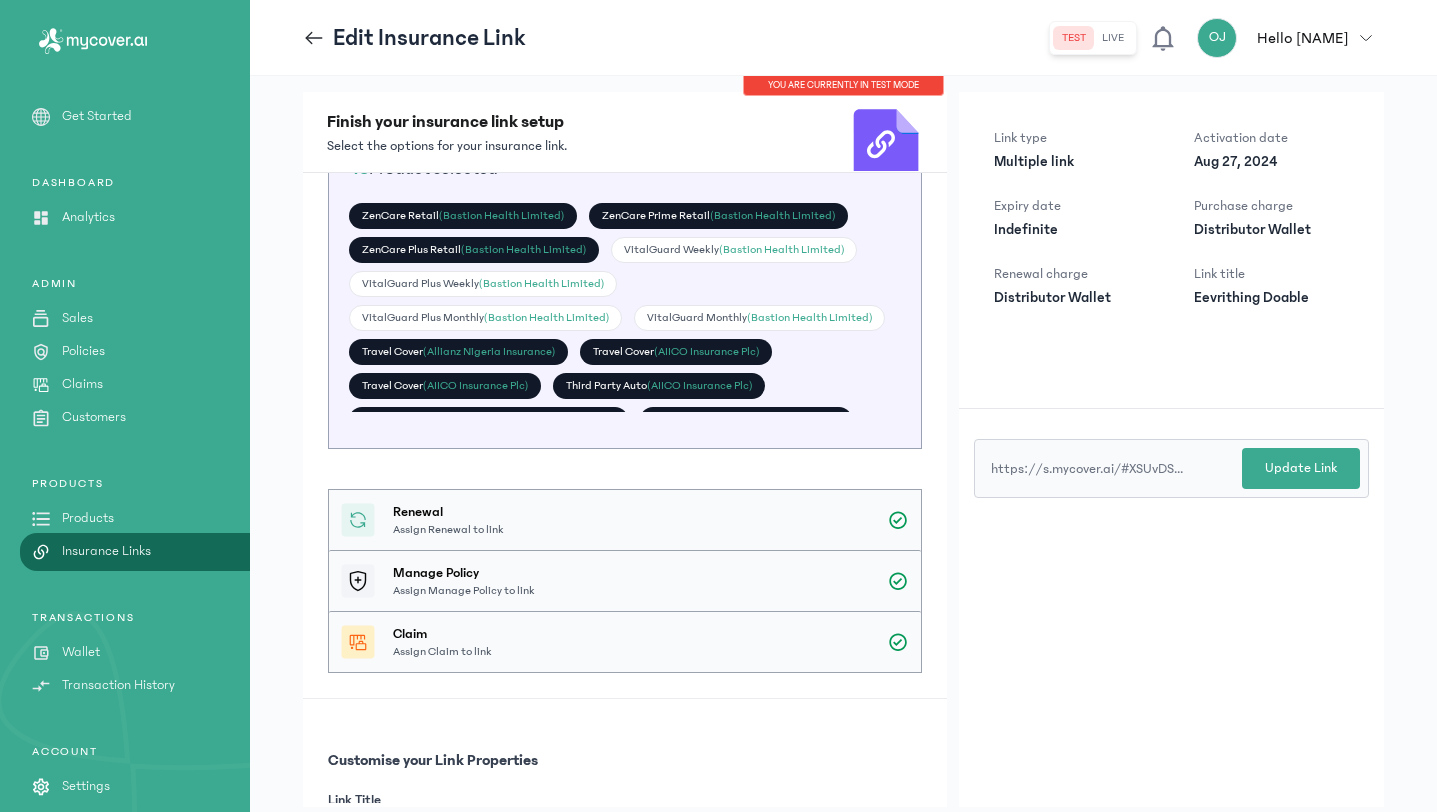 scroll, scrollTop: 332, scrollLeft: 0, axis: vertical 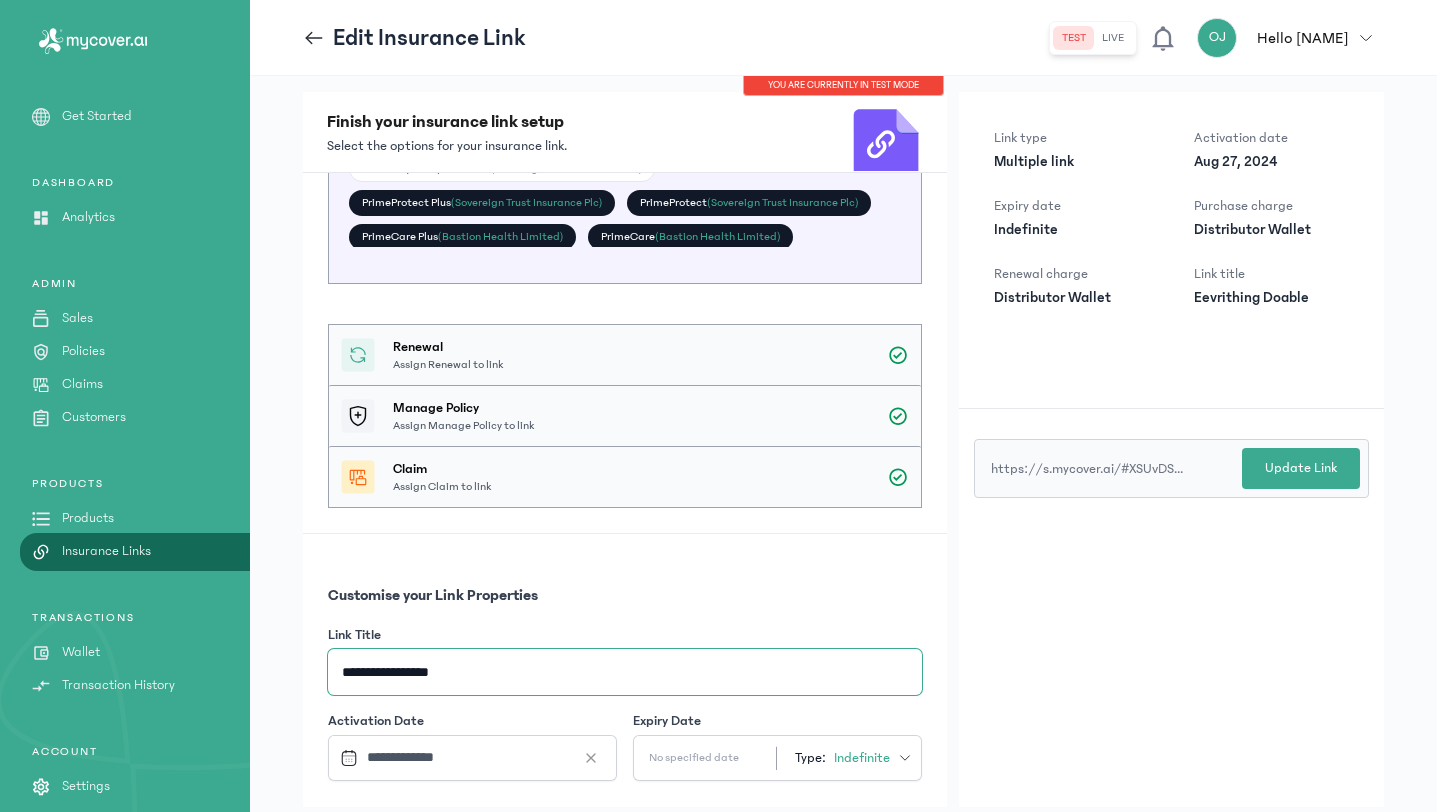 click on "**********" at bounding box center [625, 672] 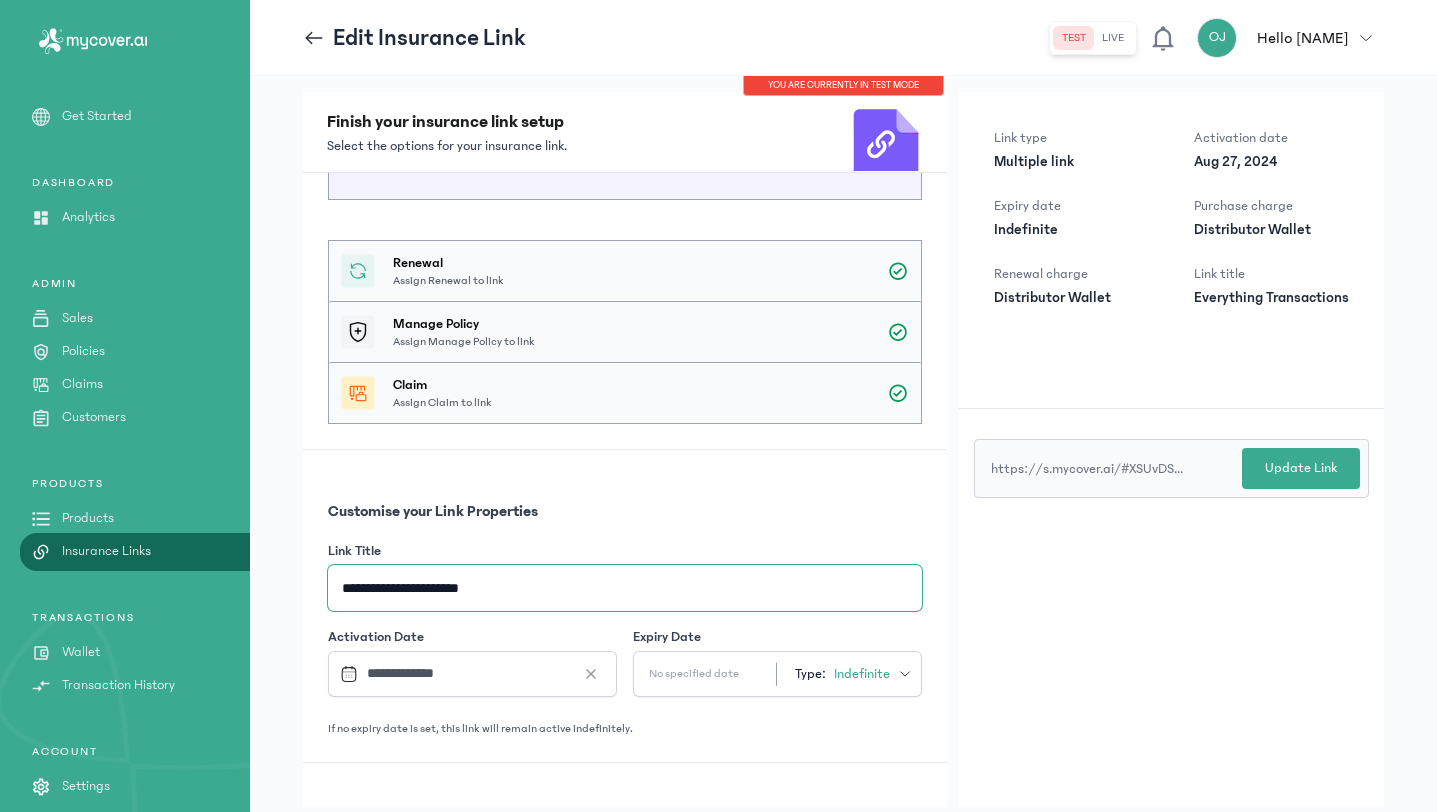scroll, scrollTop: 512, scrollLeft: 0, axis: vertical 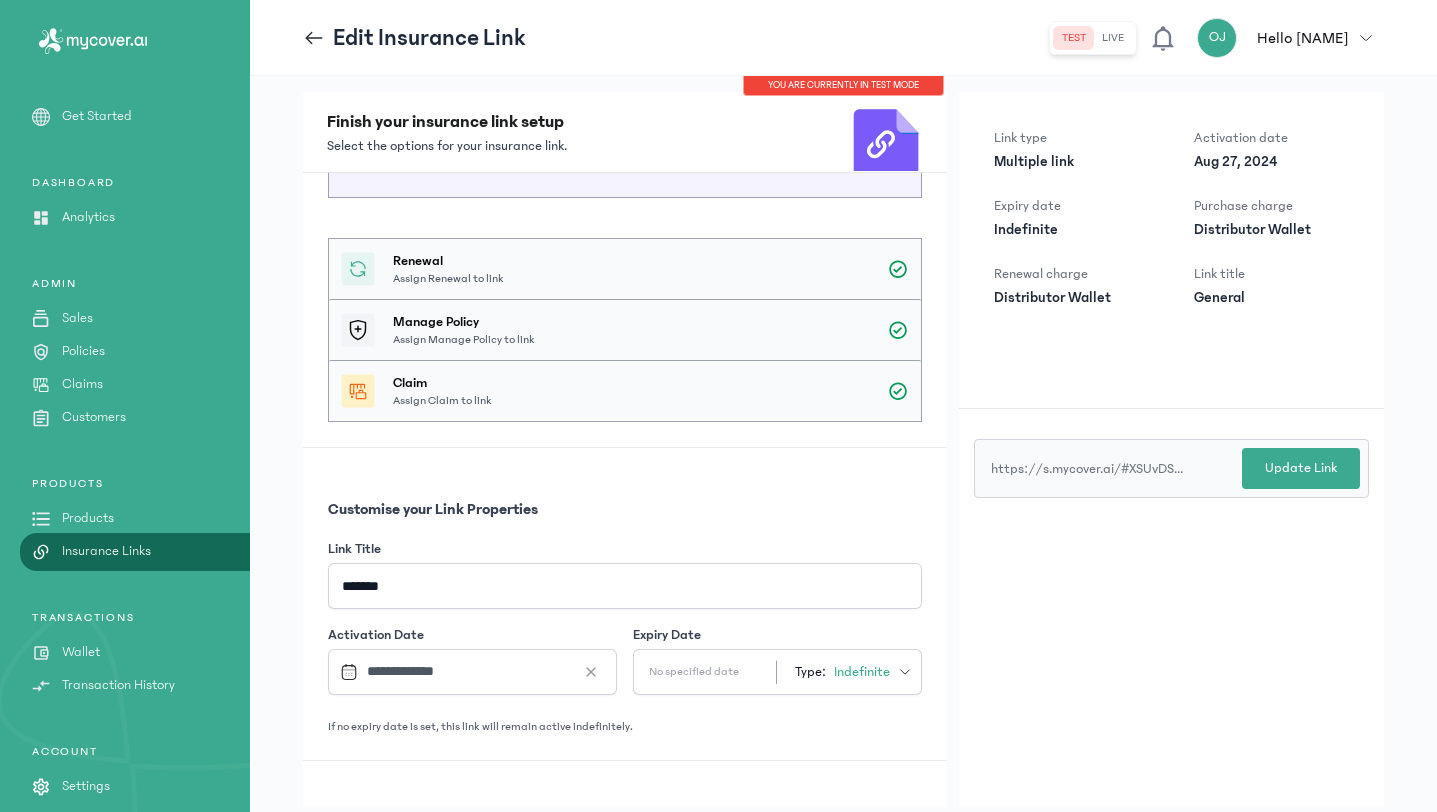 click on "**********" at bounding box center (625, 604) 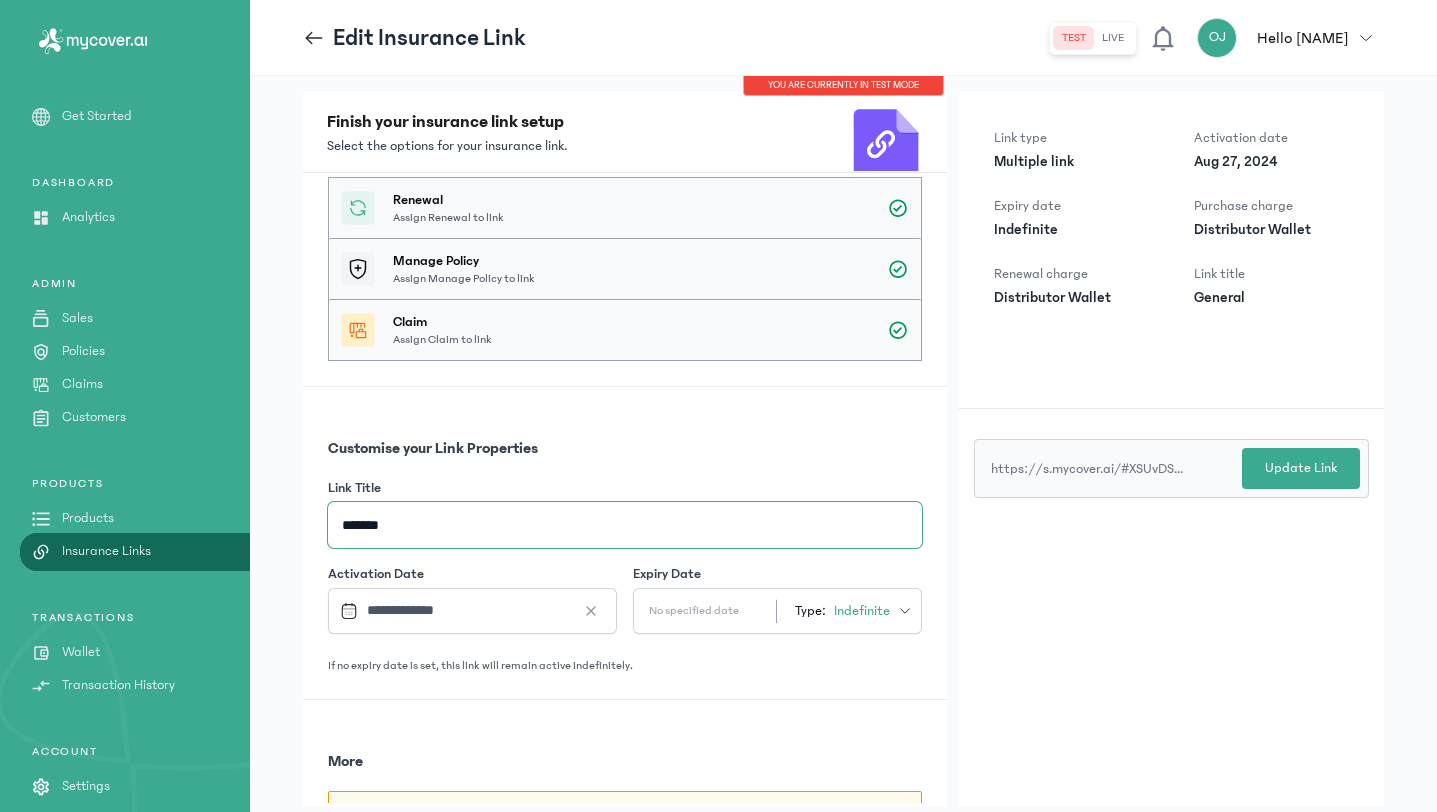 click on "*******" at bounding box center (625, 525) 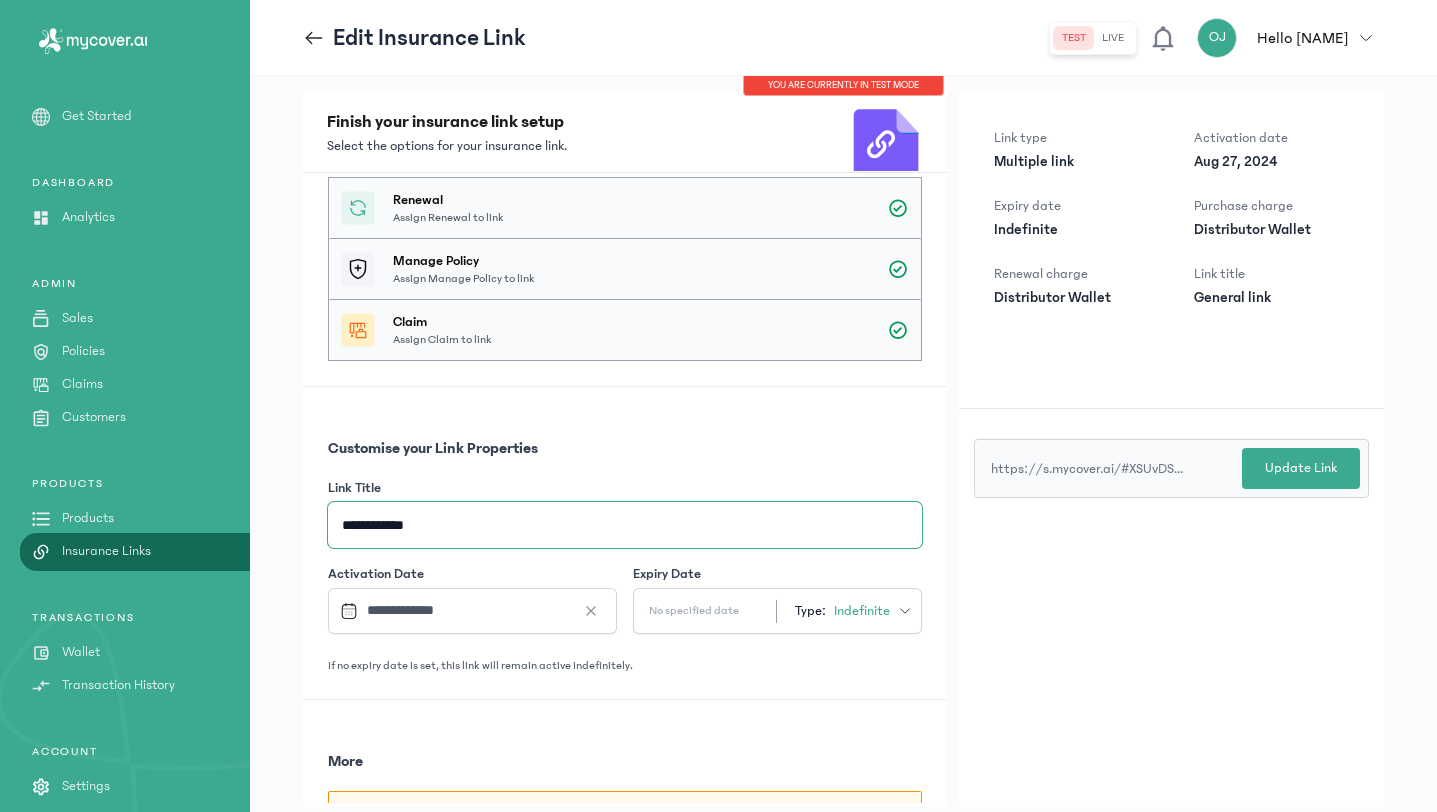 type on "**********" 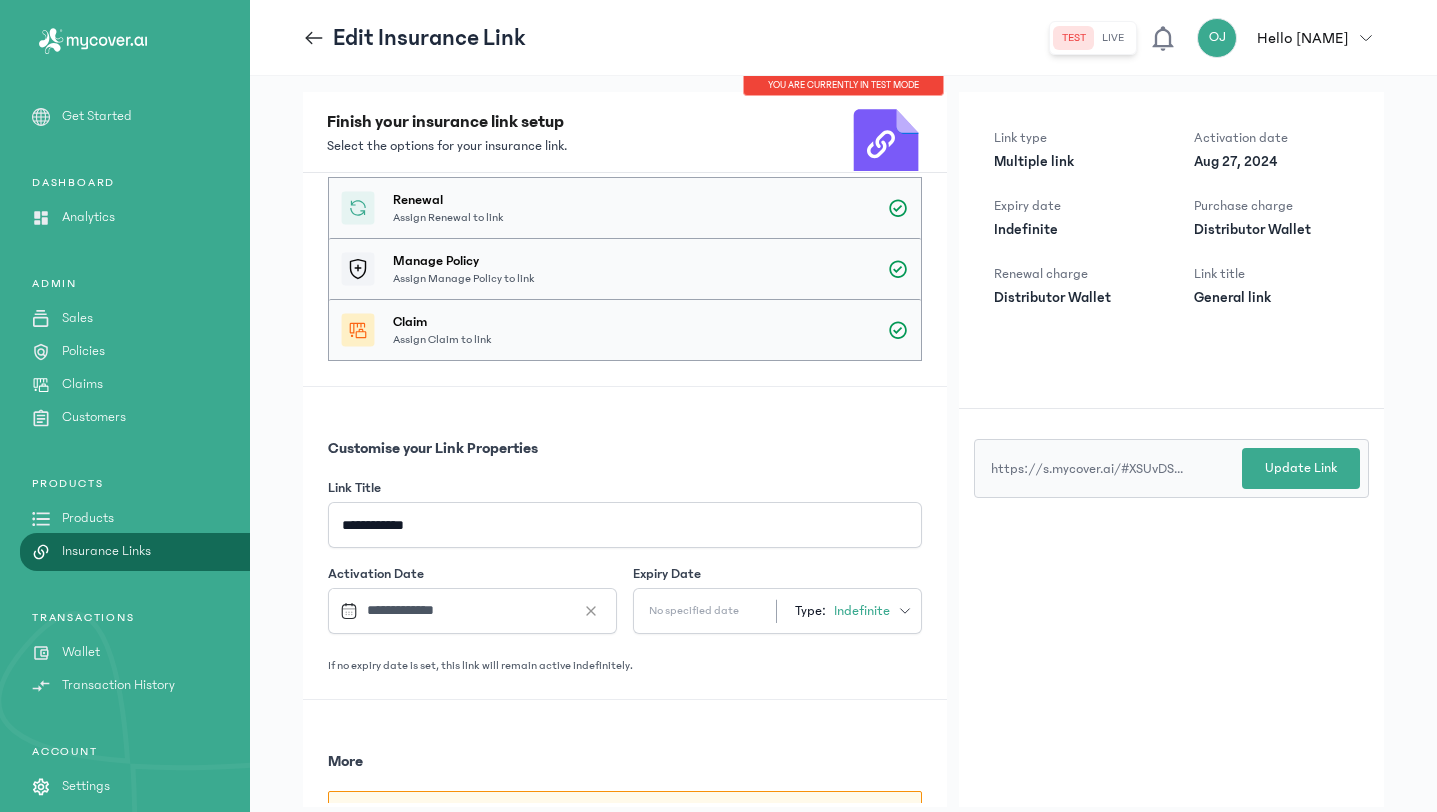 click on "**********" at bounding box center [625, 543] 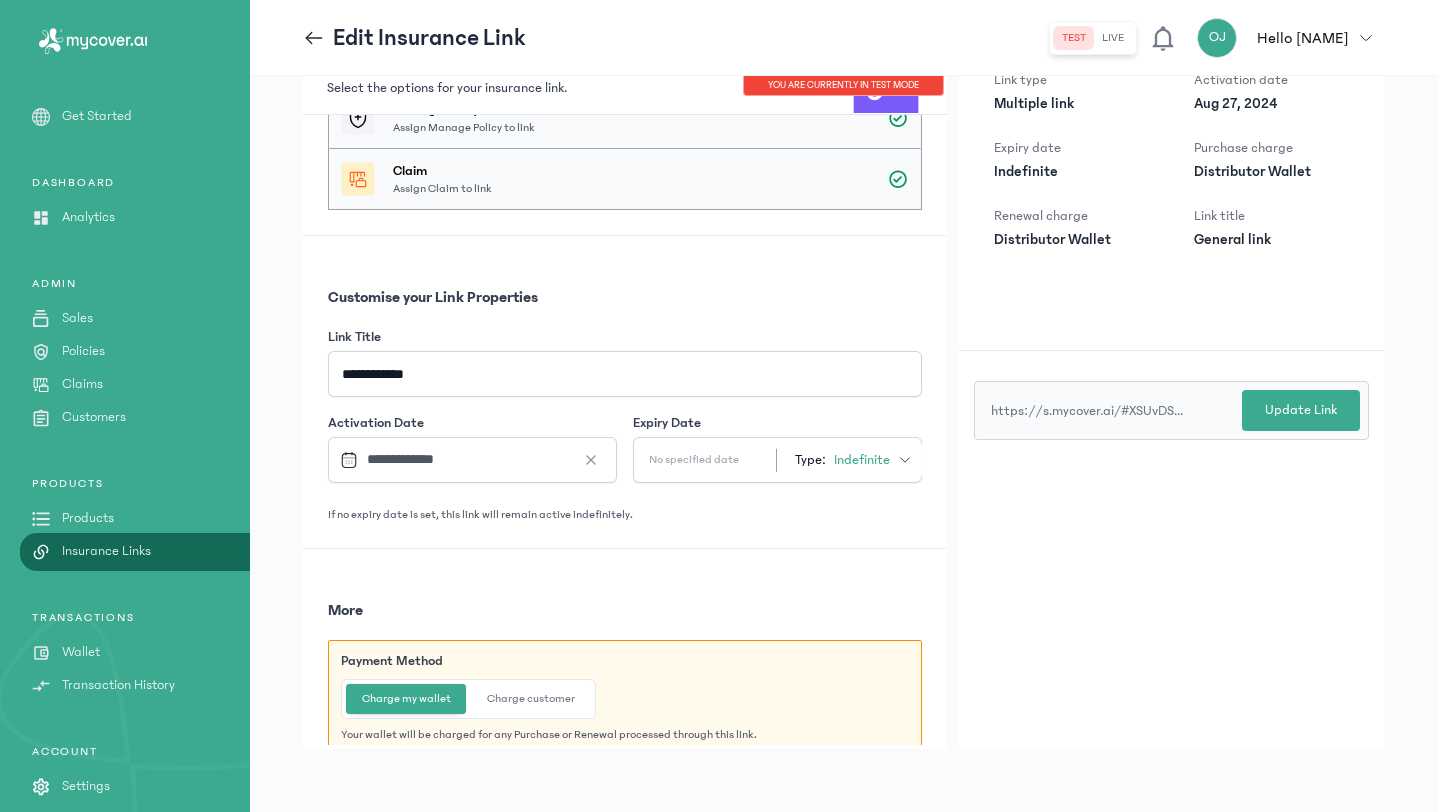 scroll, scrollTop: 776, scrollLeft: 0, axis: vertical 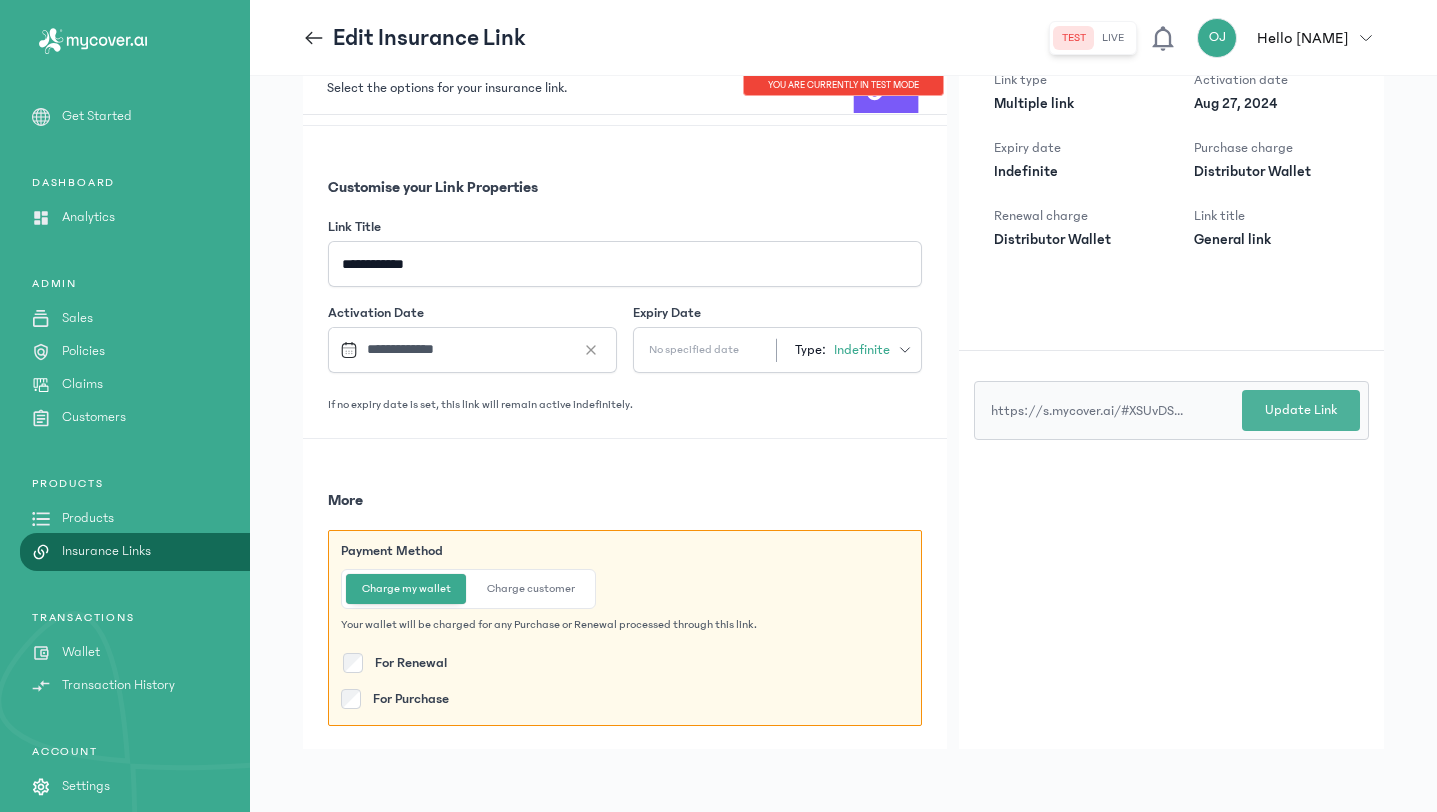click on "Update Link" at bounding box center (1301, 410) 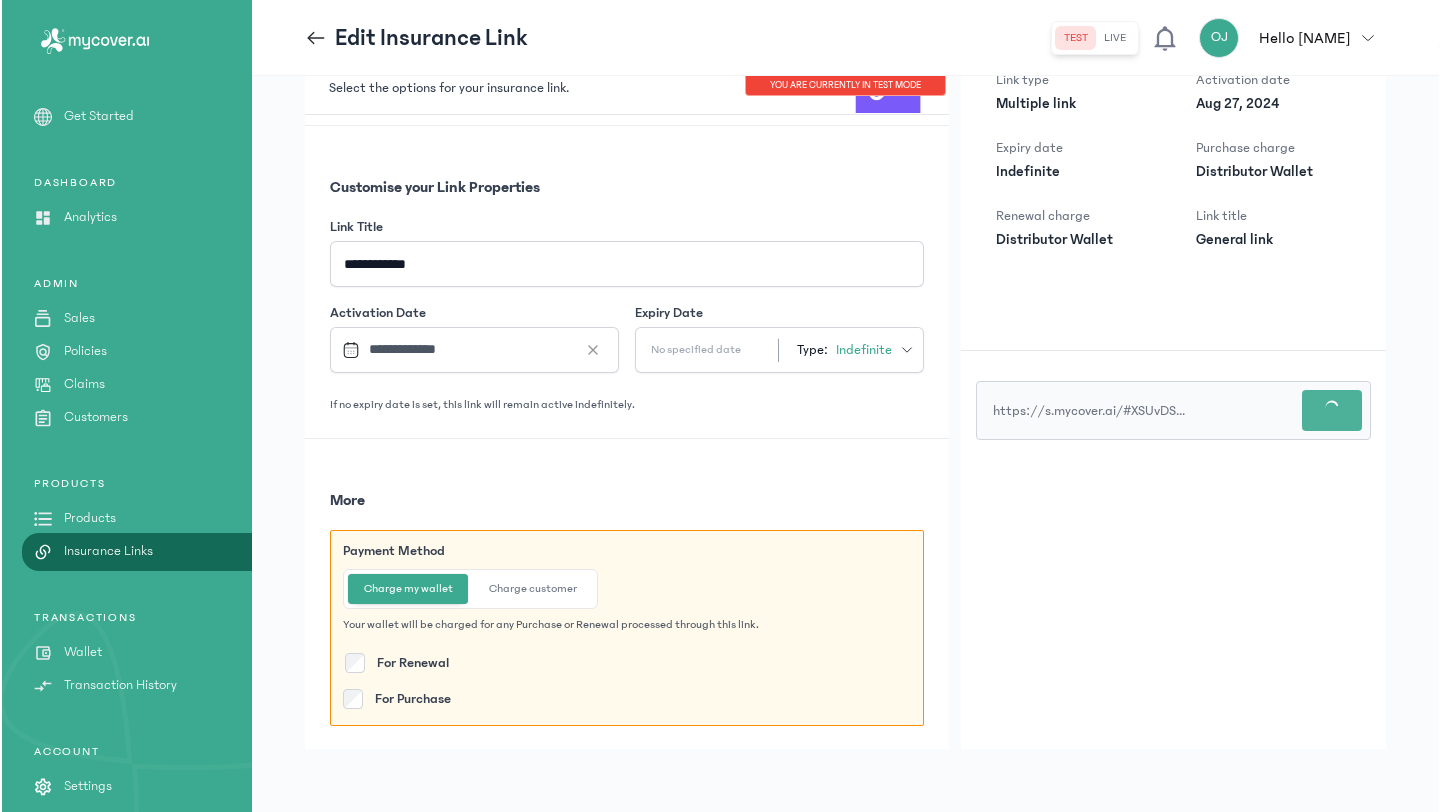 scroll, scrollTop: 0, scrollLeft: 0, axis: both 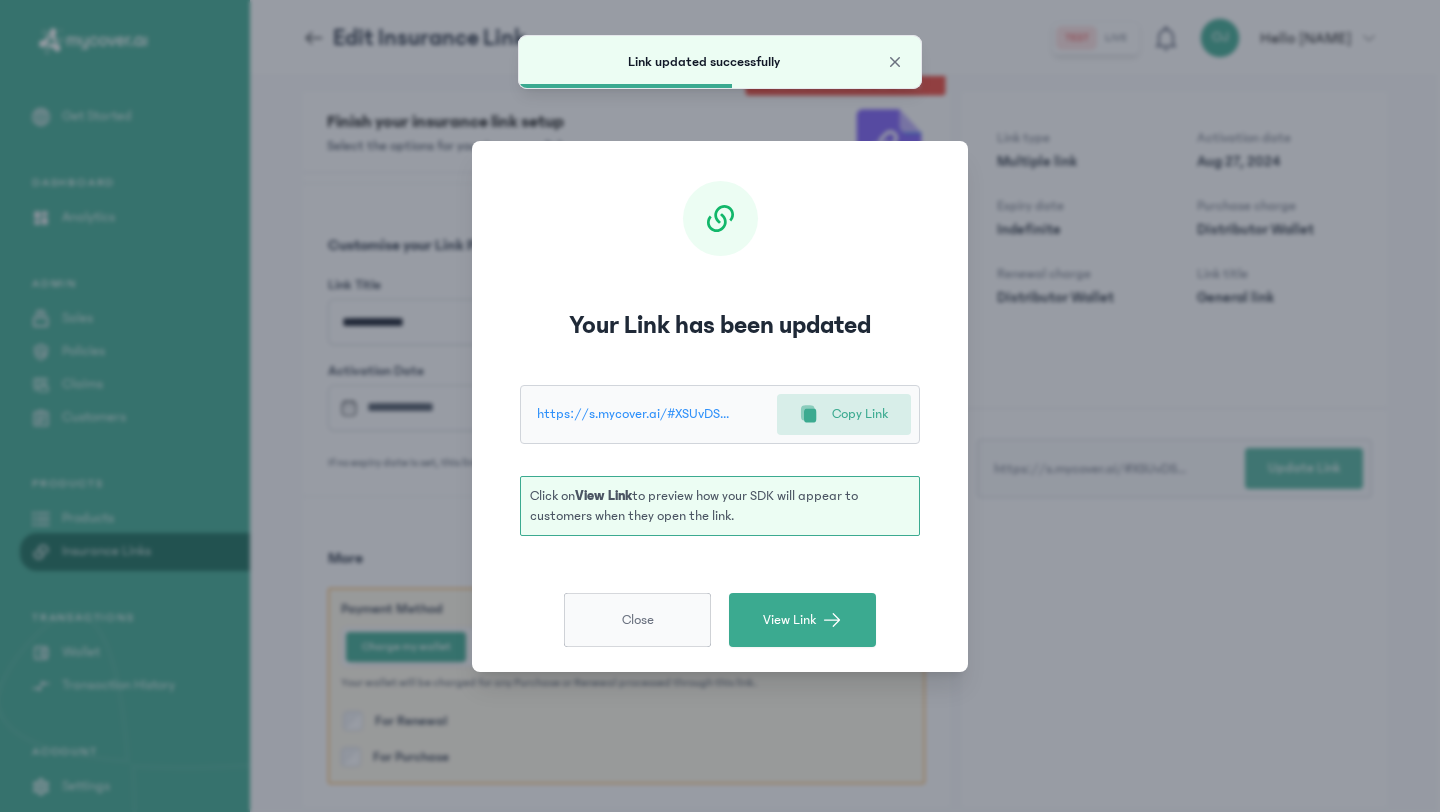 click on "Close" at bounding box center [637, 620] 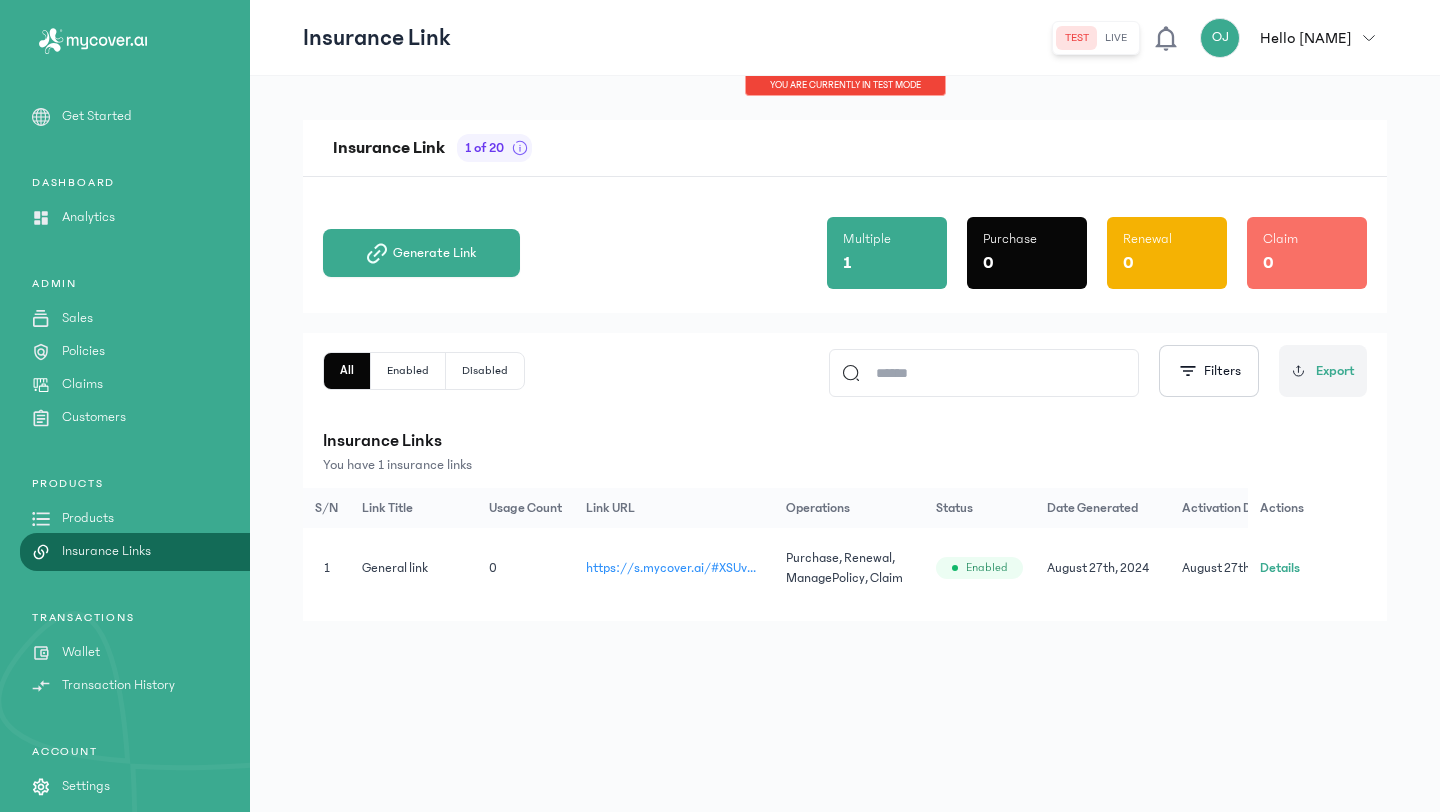 scroll, scrollTop: 46, scrollLeft: 0, axis: vertical 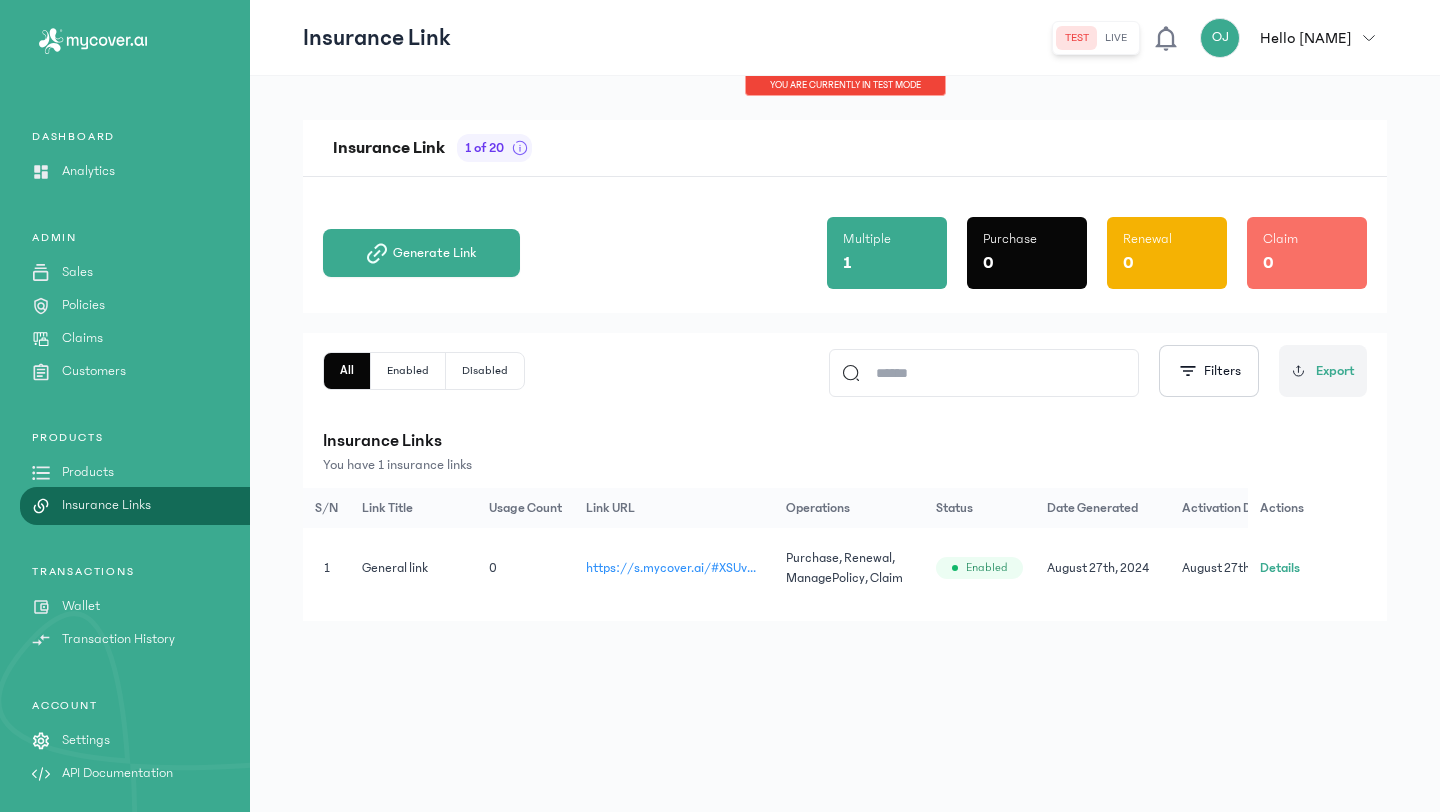 click on "Insurance Link 1 of 20
Generate Link Multiple 1 Purchase 0 Renewal 0 Claim 0 All Enabled Disabled
Filters
Export Insurance Links You have 1 insurance links S/N Link Title Usage Count Link URL Operations Status Date Generated Activation Date Expiry Date Charge My Wallet Actions 1 General link  0  https://s.mycover.ai/#XSUvDSMrJP Purchase, Renewal, ManagePolicy, Claim Enabled August 27th, 2024 August 27th, 2024 Indefinte Enabled  Details" at bounding box center [845, 444] 